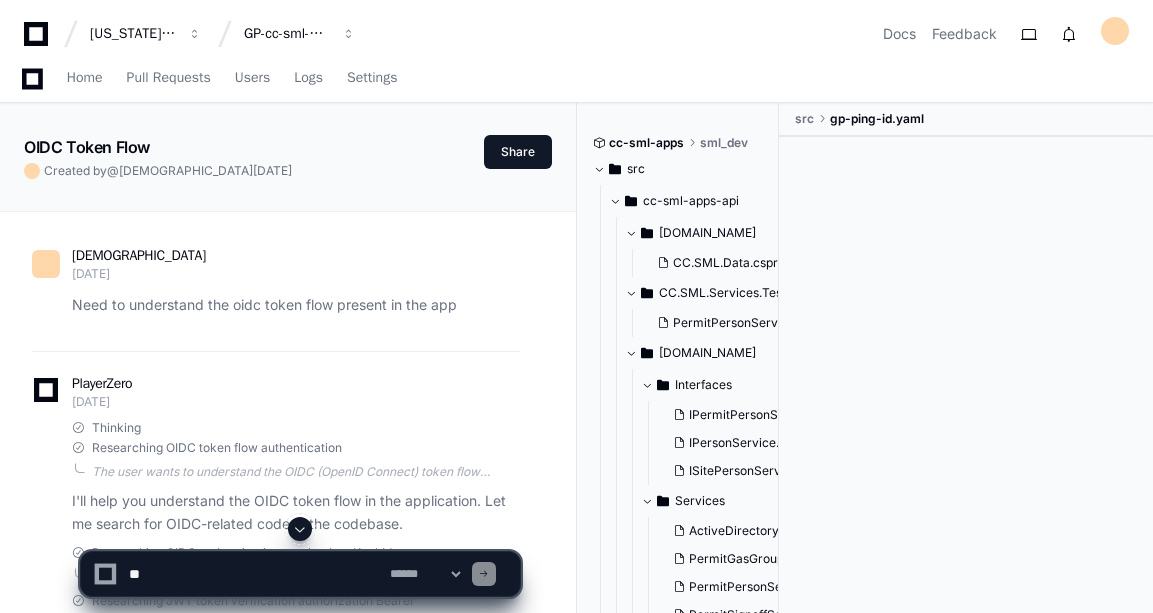 scroll, scrollTop: 162841, scrollLeft: 0, axis: vertical 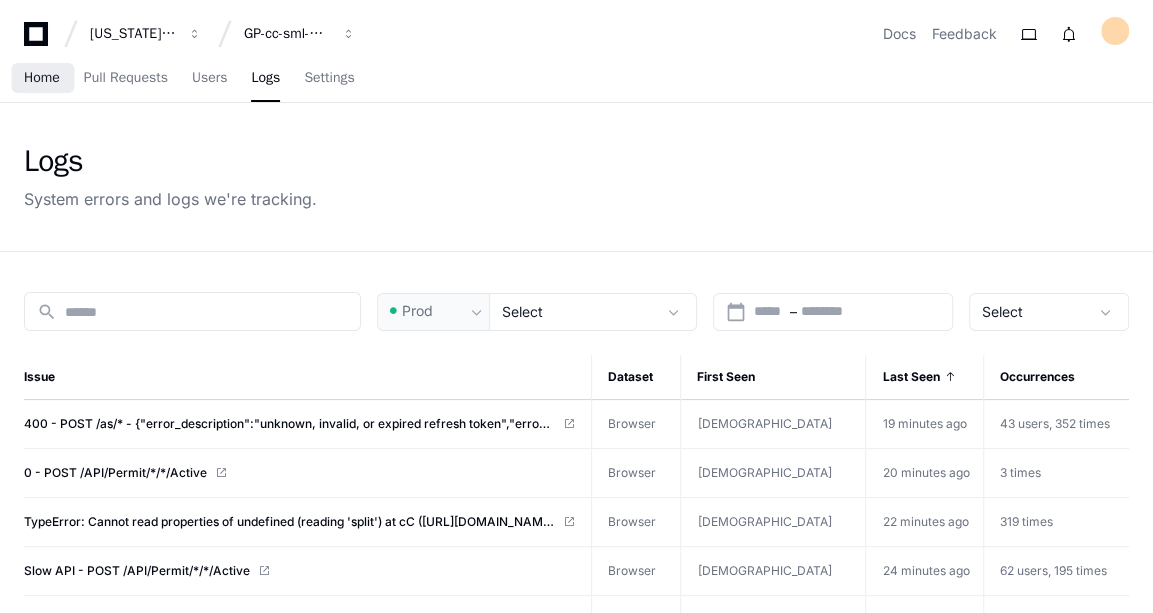 click on "Home" at bounding box center [42, 78] 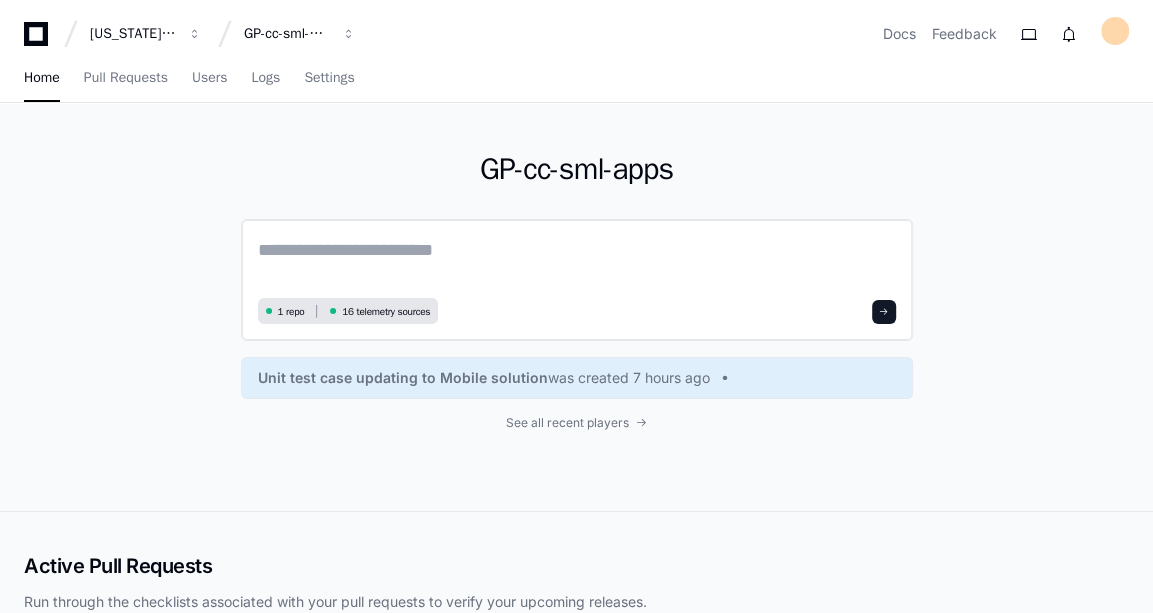 click 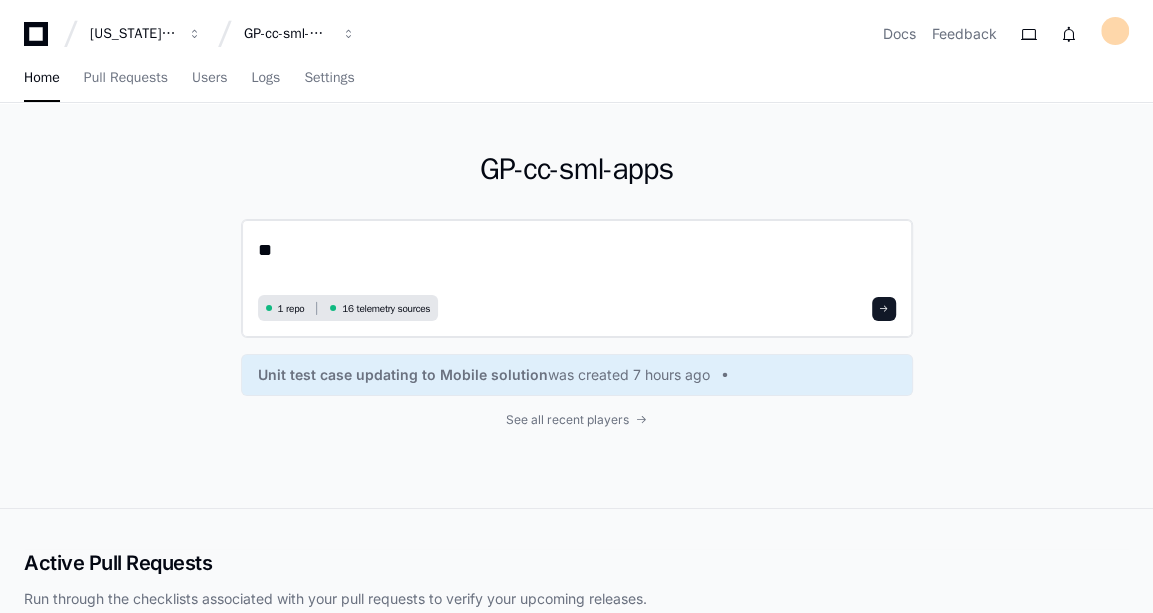type on "*" 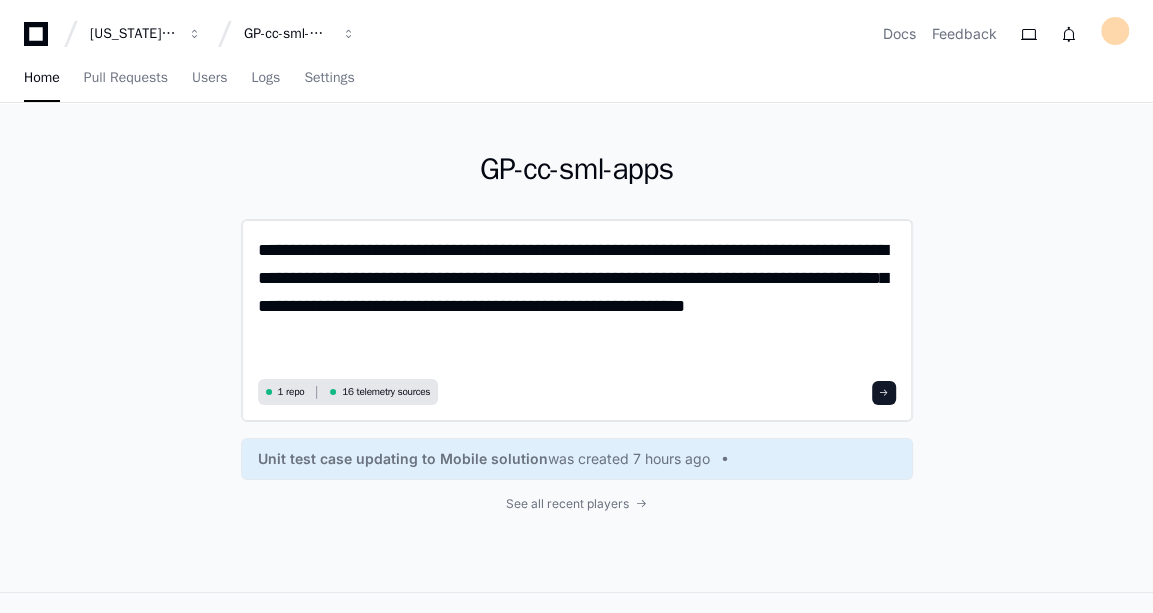 scroll, scrollTop: 0, scrollLeft: 0, axis: both 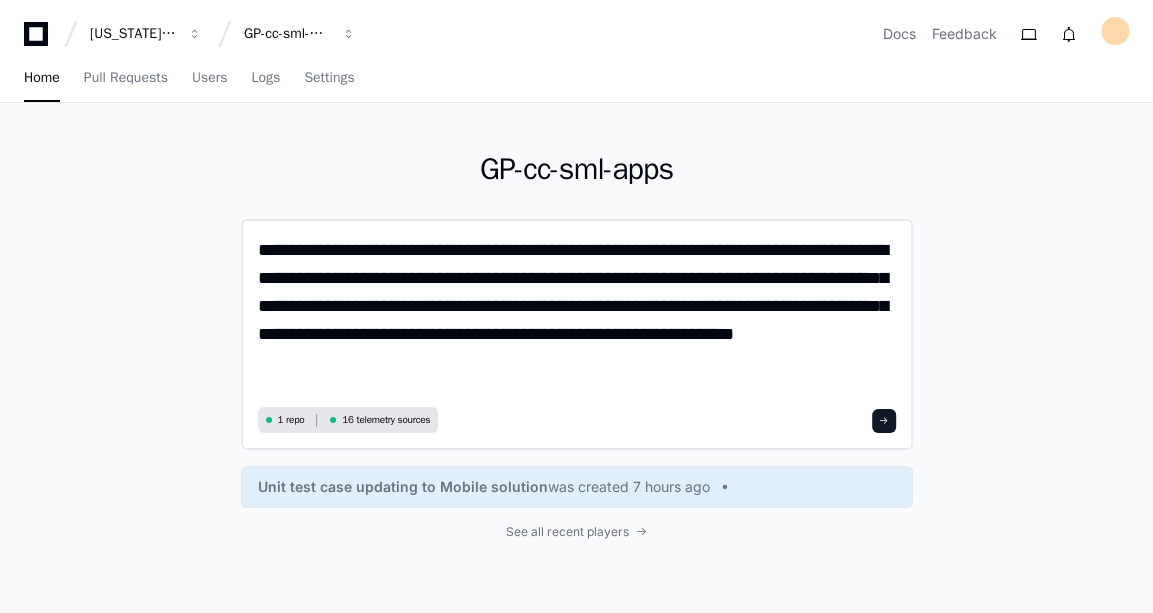click on "**********" 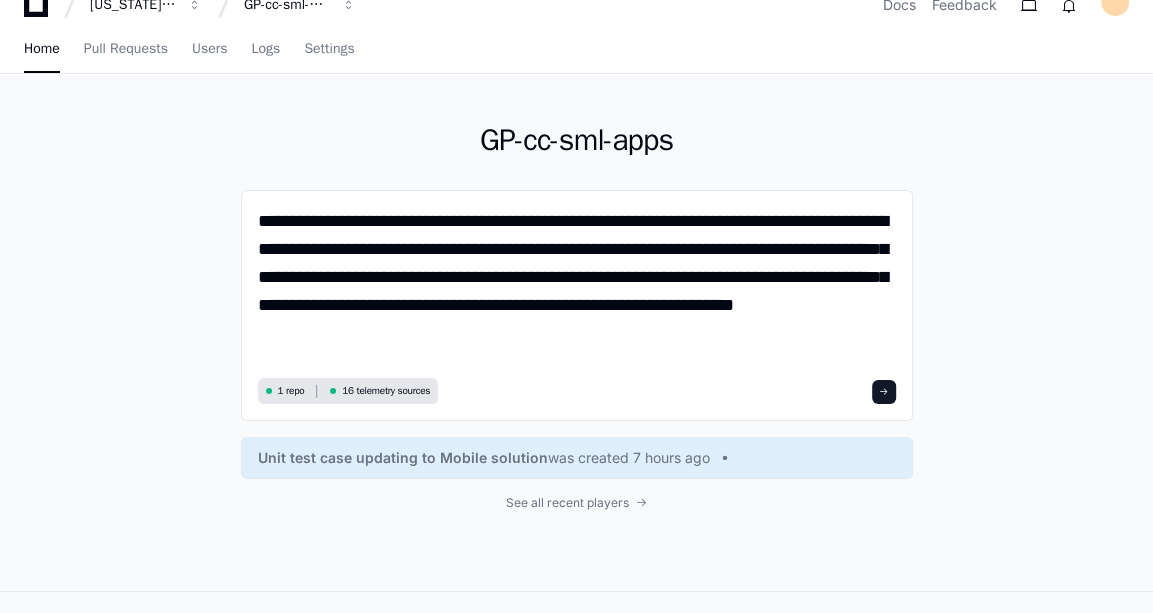 click on "**********" 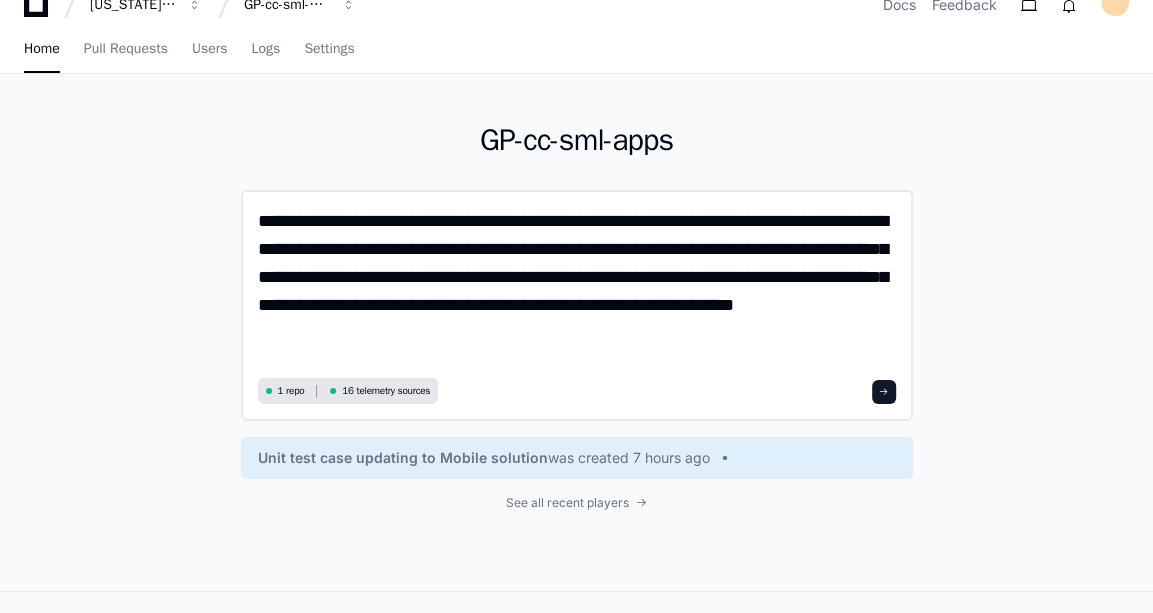 click on "**********" 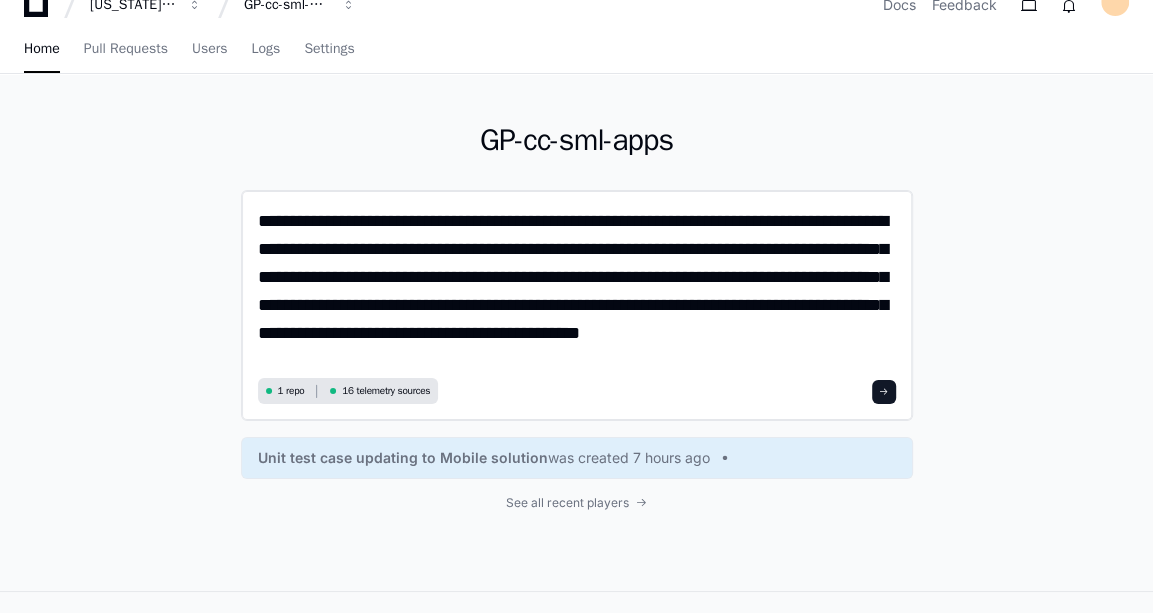 type on "**********" 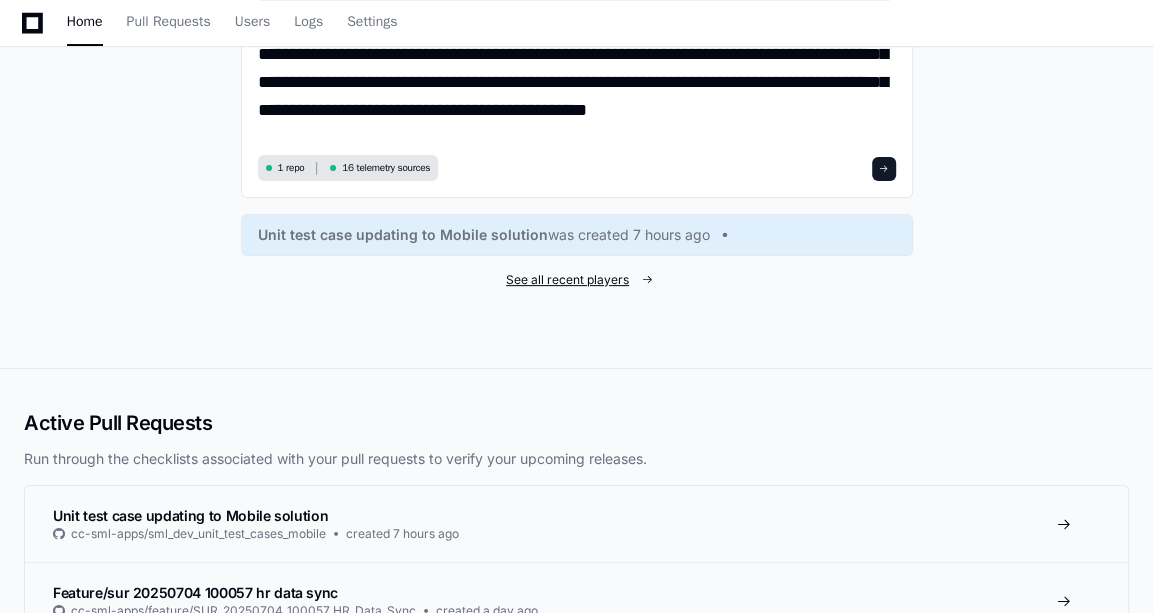 scroll, scrollTop: 252, scrollLeft: 0, axis: vertical 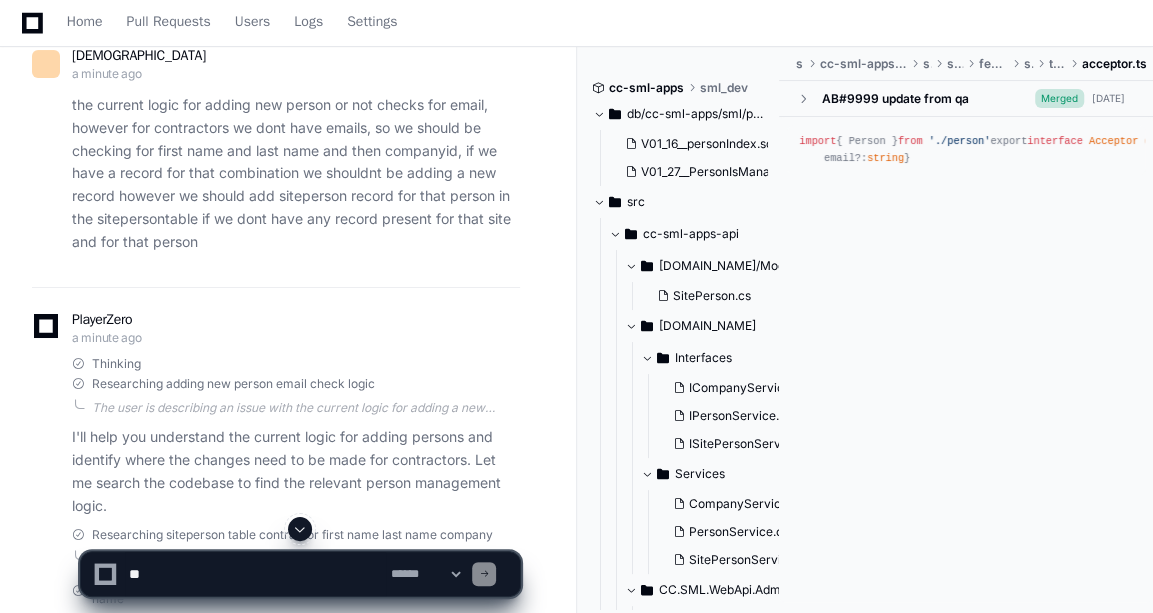 click on "the current logic for adding new person or not checks for email, however for contractors we dont have emails, so we should be checking for first name and last name and then companyid, if we have a record for that combination we shouldnt be adding a new record however we should add siteperson record for that person in the sitepersontable if we dont have any record present for that site and for that person" 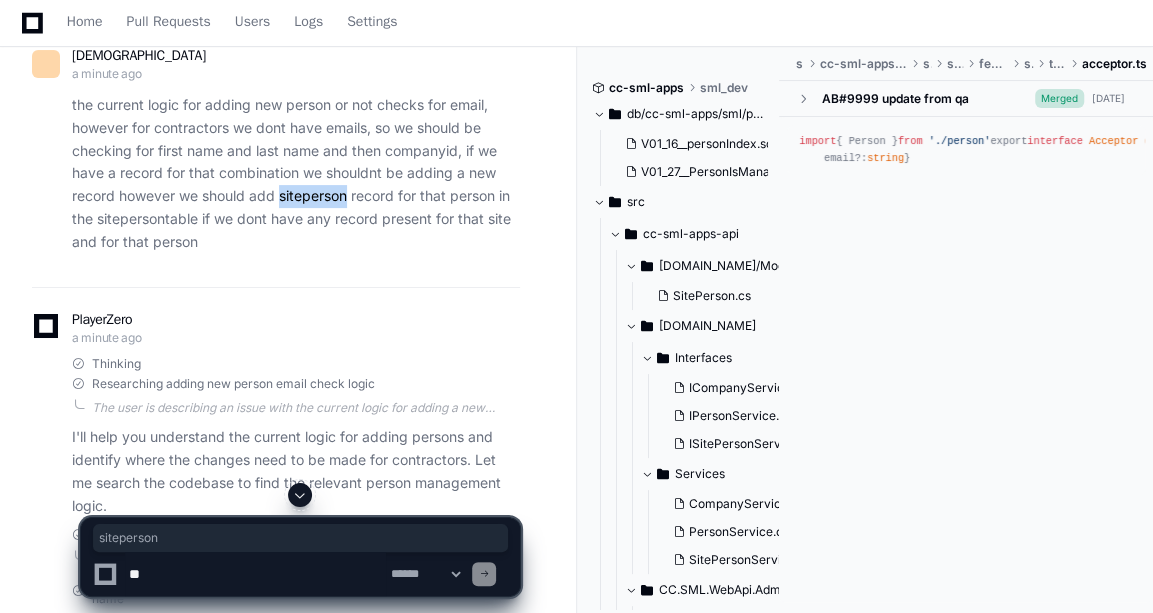 click on "the current logic for adding new person or not checks for email, however for contractors we dont have emails, so we should be checking for first name and last name and then companyid, if we have a record for that combination we shouldnt be adding a new record however we should add siteperson record for that person in the sitepersontable if we dont have any record present for that site and for that person" 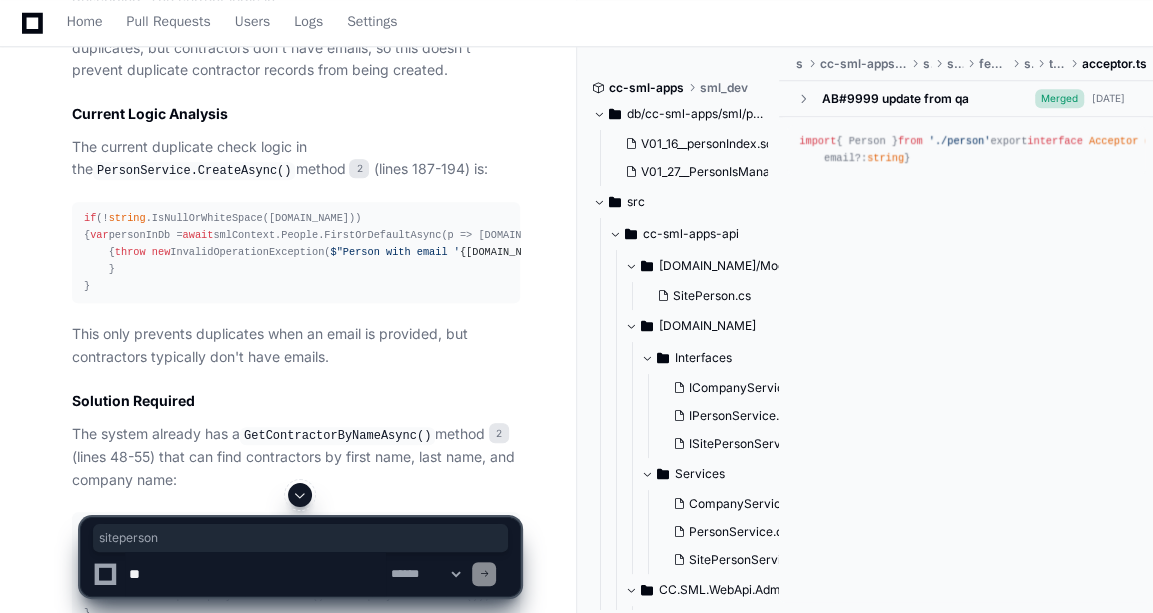 scroll, scrollTop: 1056, scrollLeft: 0, axis: vertical 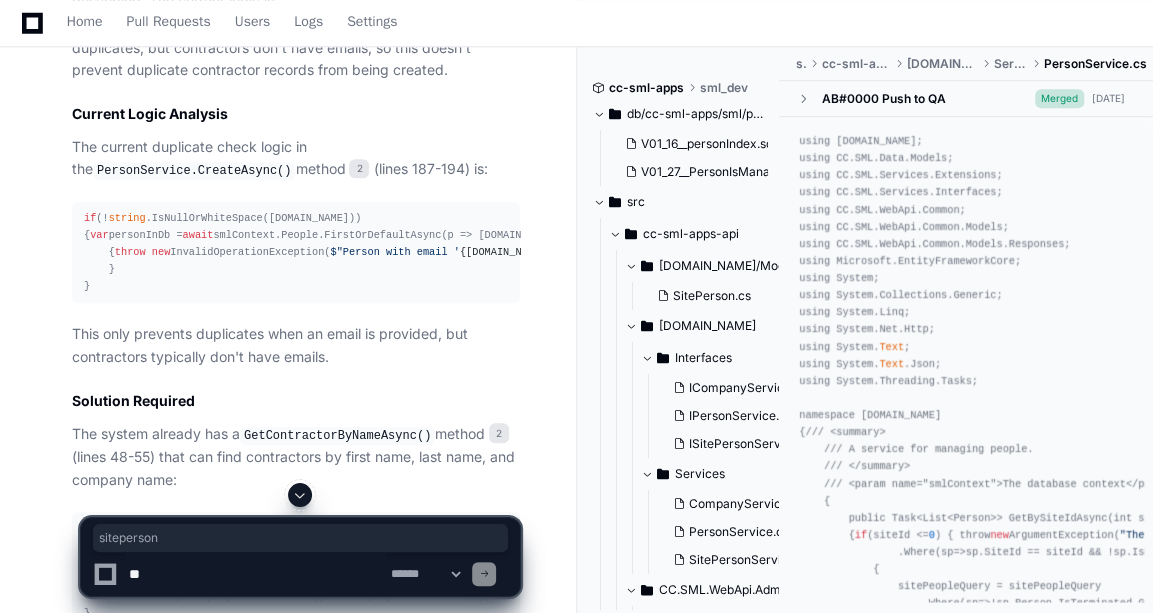 click on "if  (! string .IsNullOrWhiteSpace([DOMAIN_NAME]))
{
var  personInDb =  await  smlContext.People.FirstOrDefaultAsync(p => [DOMAIN_NAME] == [DOMAIN_NAME]);
if  (personInDb !=  null )
{
throw   new  InvalidOperationException( $"Person with email ' {[DOMAIN_NAME]} ' already exists." );
}
}" 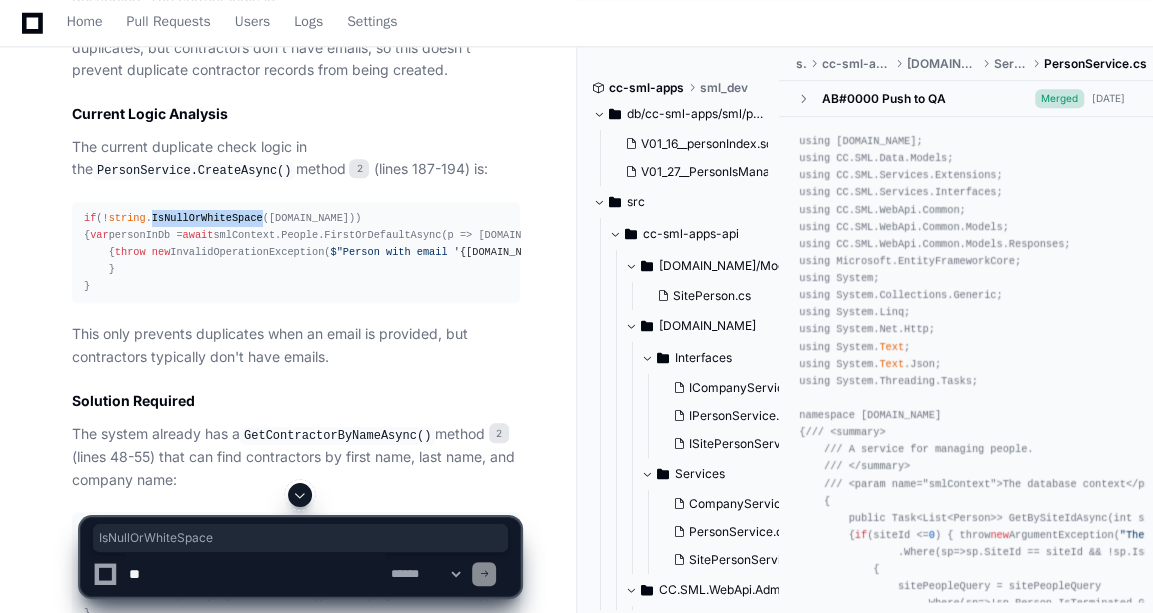 click on "if  (! string .IsNullOrWhiteSpace([DOMAIN_NAME]))
{
var  personInDb =  await  smlContext.People.FirstOrDefaultAsync(p => [DOMAIN_NAME] == [DOMAIN_NAME]);
if  (personInDb !=  null )
{
throw   new  InvalidOperationException( $"Person with email ' {[DOMAIN_NAME]} ' already exists." );
}
}" 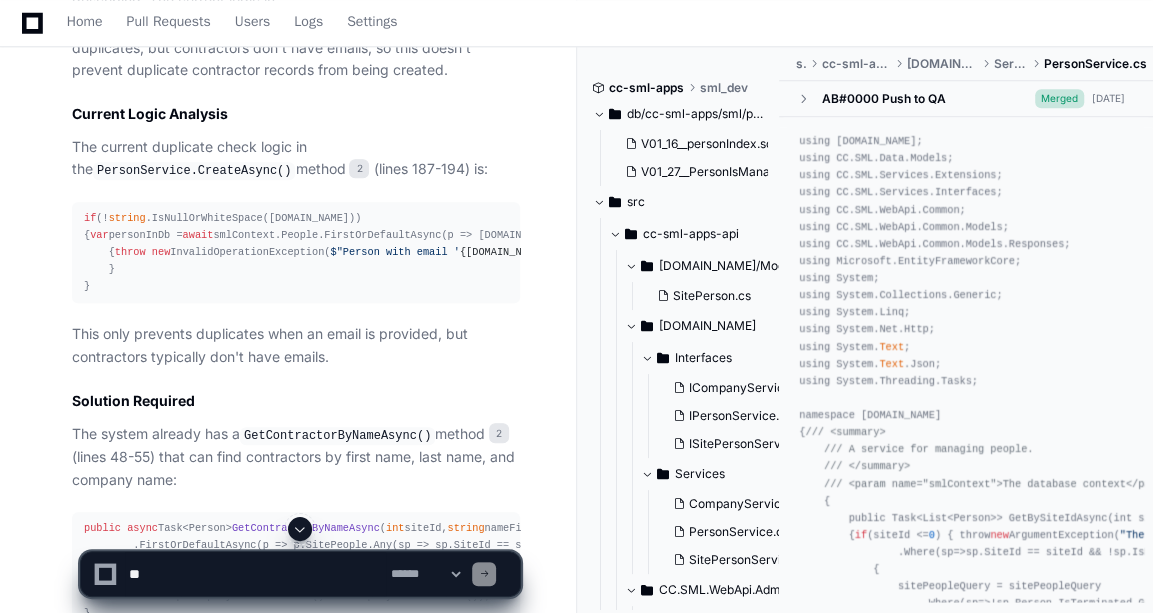 drag, startPoint x: 185, startPoint y: 215, endPoint x: 286, endPoint y: 224, distance: 101.4002 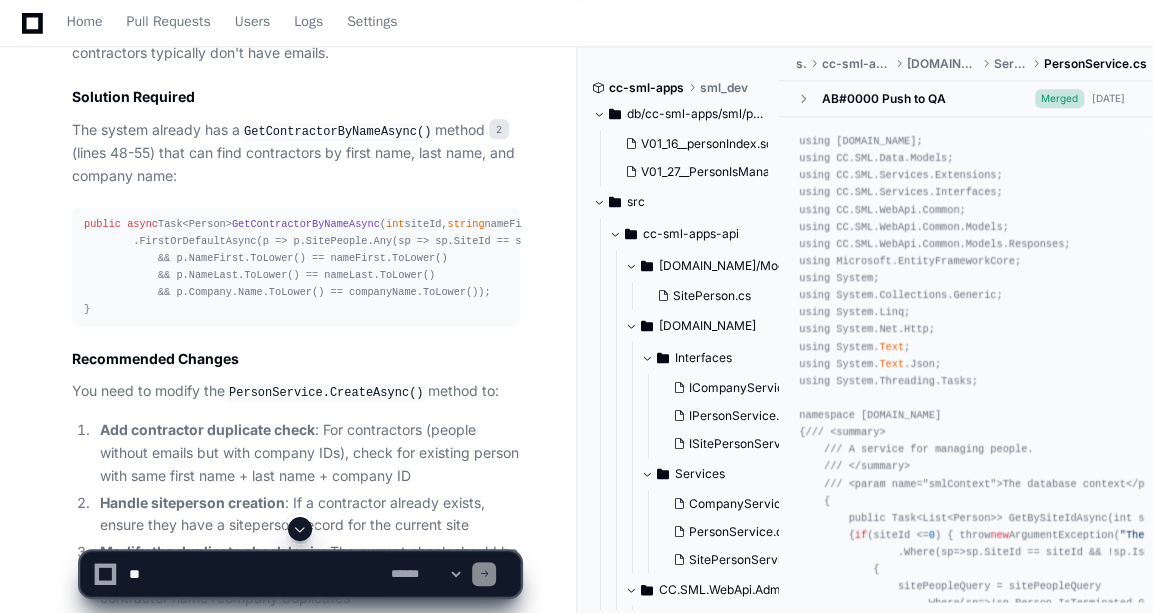 scroll, scrollTop: 1361, scrollLeft: 0, axis: vertical 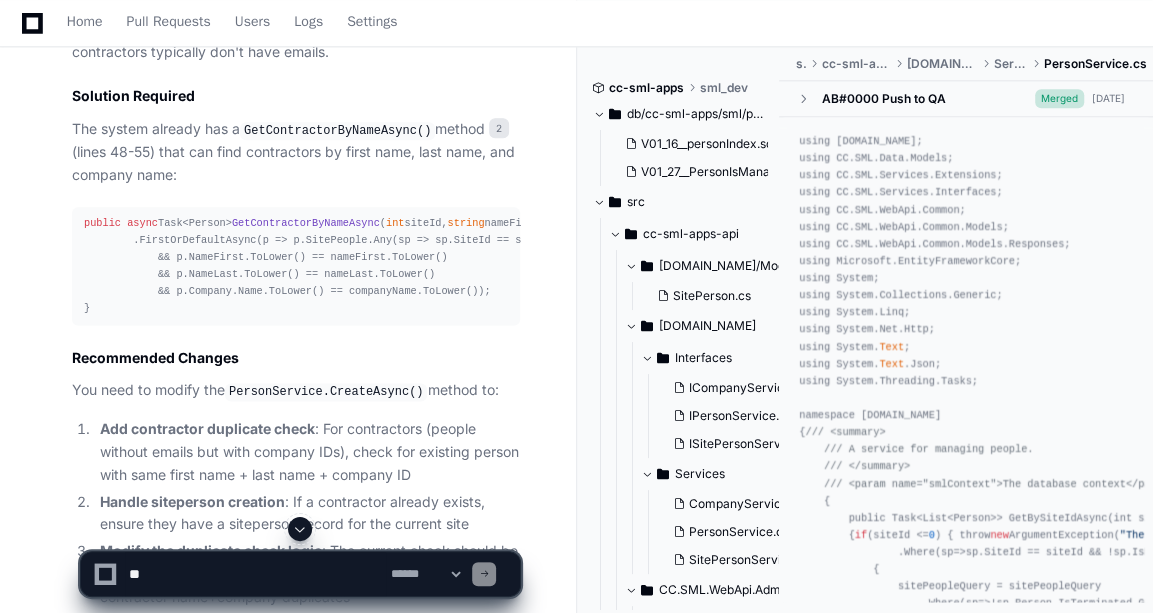 click on "GetContractorByNameAsync()" 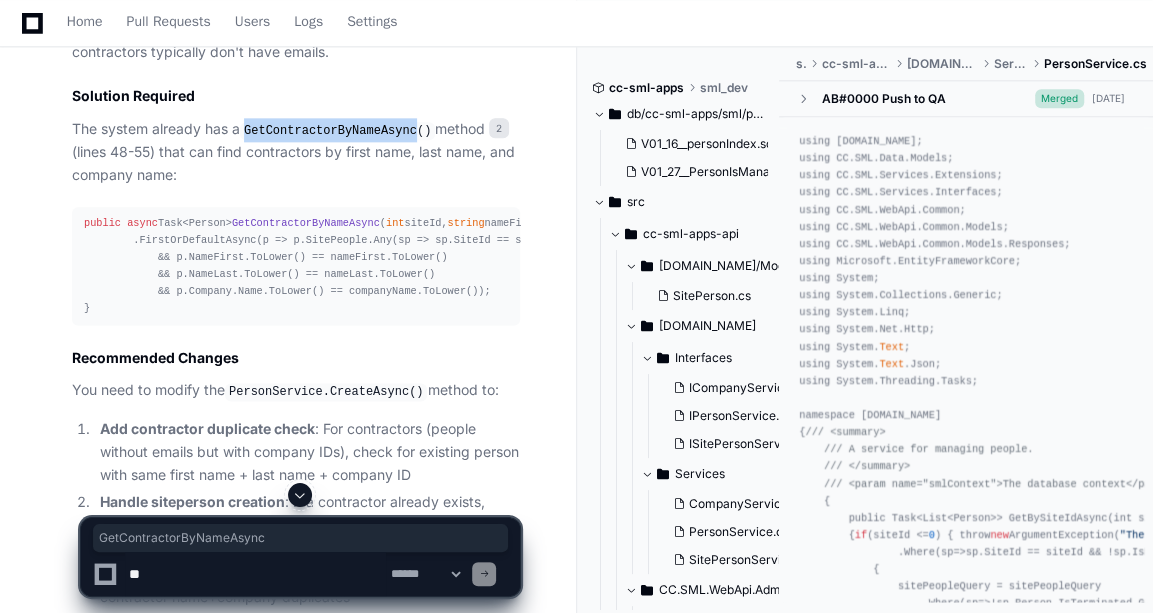 click on "GetContractorByNameAsync()" 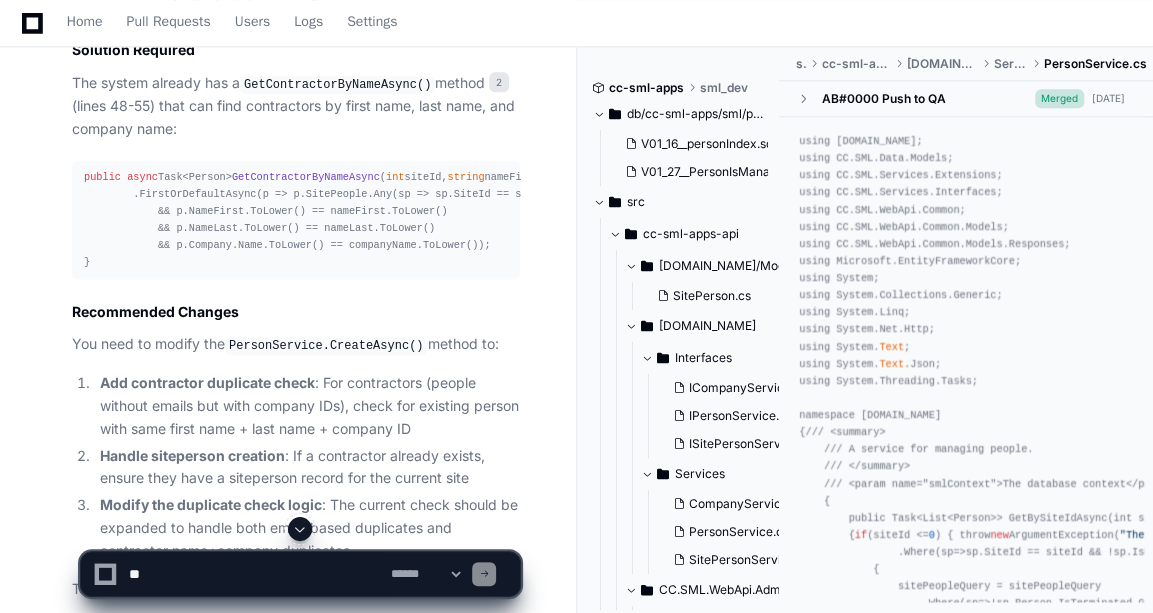 click on "Based on my analysis of the codebase, I can see the issue you're describing. The current logic in the  PersonService.CreateAsync()  method only checks for email duplicates, but contractors don't have emails, so this doesn't prevent duplicate contractor records from being created.
Current Logic Analysis
The current duplicate check logic in the  PersonService.CreateAsync()  method 2  (lines 187-194) is:
if  (! string .IsNullOrWhiteSpace([DOMAIN_NAME]))
{
var  personInDb =  await  smlContext.People.FirstOrDefaultAsync(p => [DOMAIN_NAME] == [DOMAIN_NAME]);
if  (personInDb !=  null )
{
throw   new  InvalidOperationException( $"Person with email ' {[DOMAIN_NAME]} ' already exists." );
}
}
This only prevents duplicates when an email is provided, but contractors typically don't have emails.
Solution Required
The system already has a  GetContractorByNameAsync()  method 2  (lines 48-55) that can find contractors by first name, last name, and company name:
public   async  Task<Person>  (" 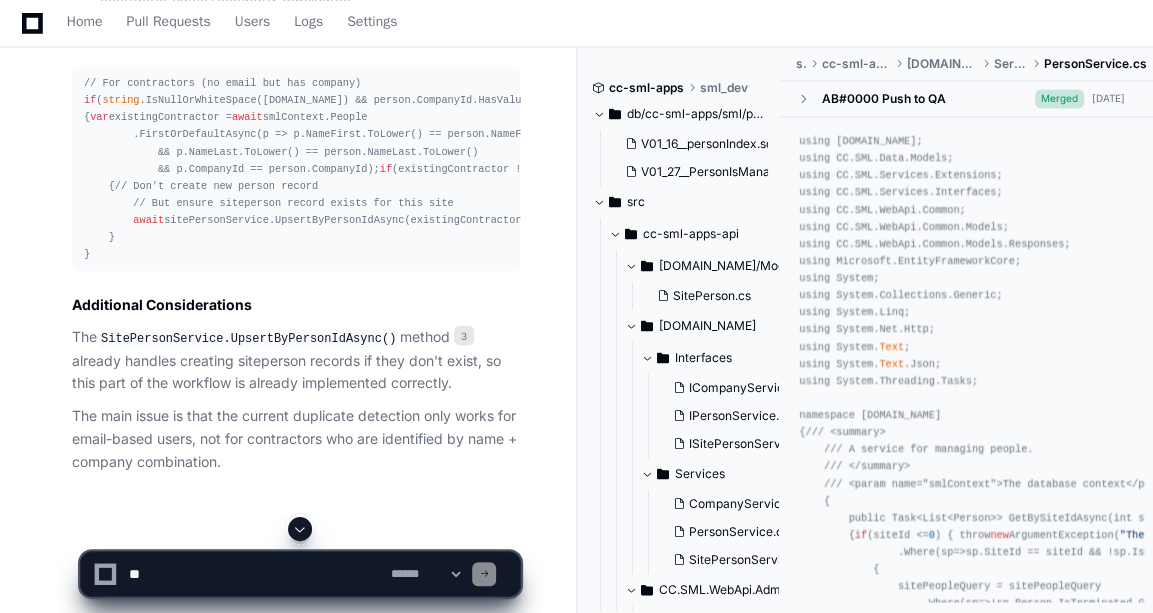 scroll, scrollTop: 1976, scrollLeft: 0, axis: vertical 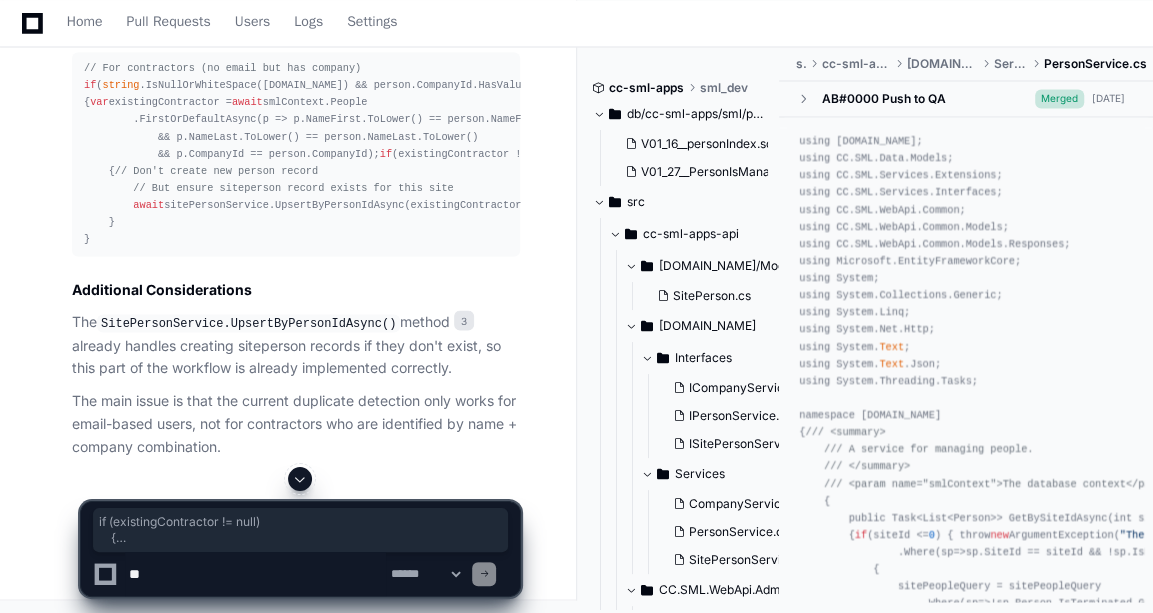 drag, startPoint x: 98, startPoint y: 283, endPoint x: 139, endPoint y: 426, distance: 148.76155 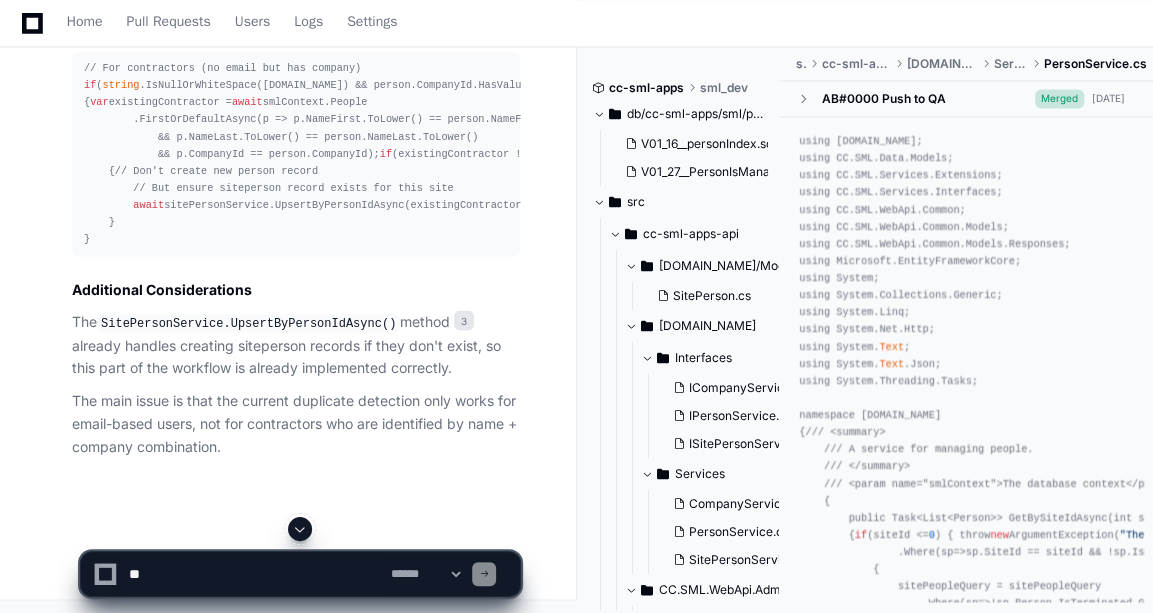 scroll, scrollTop: 2036, scrollLeft: 0, axis: vertical 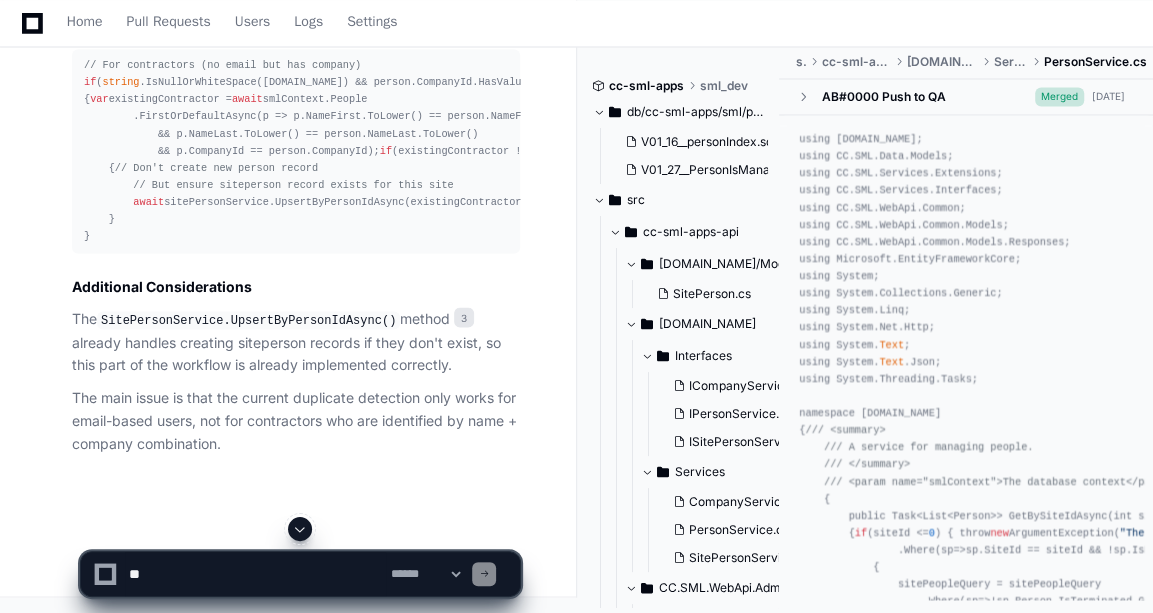 click on "// For contractors (no email but has company)
if  ( string .IsNullOrWhiteSpace([DOMAIN_NAME]) && person.CompanyId.HasValue)
{
var  existingContractor =  await  smlContext.People
.FirstOrDefaultAsync(p => p.NameFirst.ToLower() == person.NameFirst.ToLower()
&& p.NameLast.ToLower() == person.NameLast.ToLower()
&& p.CompanyId == person.CompanyId);
if  (existingContractor !=  null )
{
// Don't create new person record
// But ensure siteperson record exists for this site
await  sitePersonService.UpsertByPersonIdAsync(existingContractor.PersonId, person.SitePeople.ToList());
return  existingContractor;
}
}" 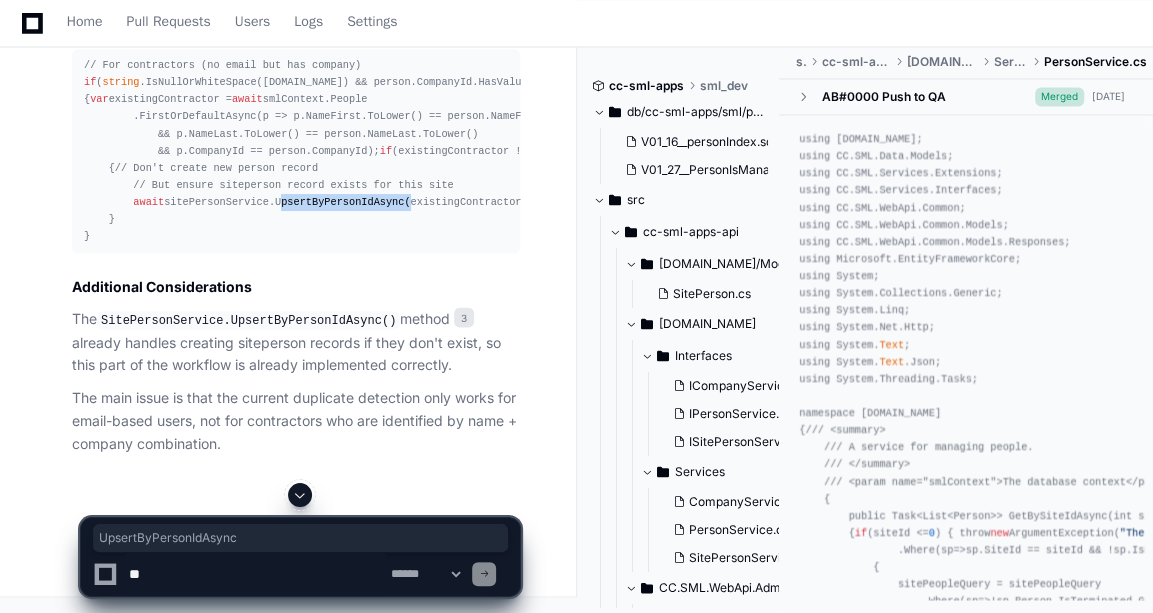 click on "// For contractors (no email but has company)
if  ( string .IsNullOrWhiteSpace([DOMAIN_NAME]) && person.CompanyId.HasValue)
{
var  existingContractor =  await  smlContext.People
.FirstOrDefaultAsync(p => p.NameFirst.ToLower() == person.NameFirst.ToLower()
&& p.NameLast.ToLower() == person.NameLast.ToLower()
&& p.CompanyId == person.CompanyId);
if  (existingContractor !=  null )
{
// Don't create new person record
// But ensure siteperson record exists for this site
await  sitePersonService.UpsertByPersonIdAsync(existingContractor.PersonId, person.SitePeople.ToList());
return  existingContractor;
}
}" 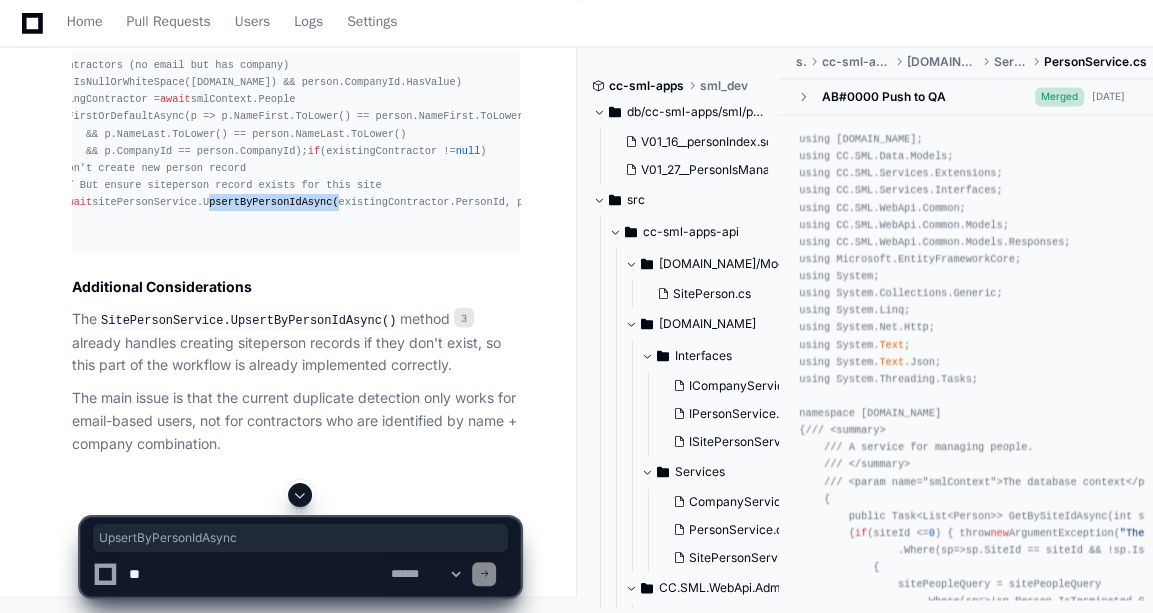 scroll, scrollTop: 0, scrollLeft: 0, axis: both 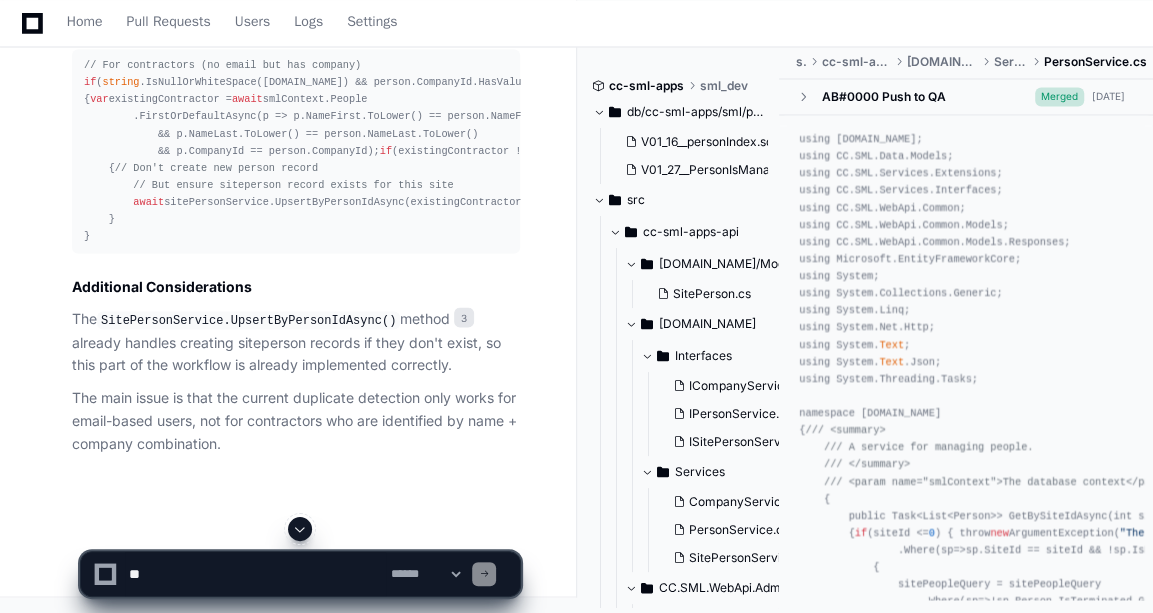 drag, startPoint x: 324, startPoint y: 294, endPoint x: 407, endPoint y: 308, distance: 84.17244 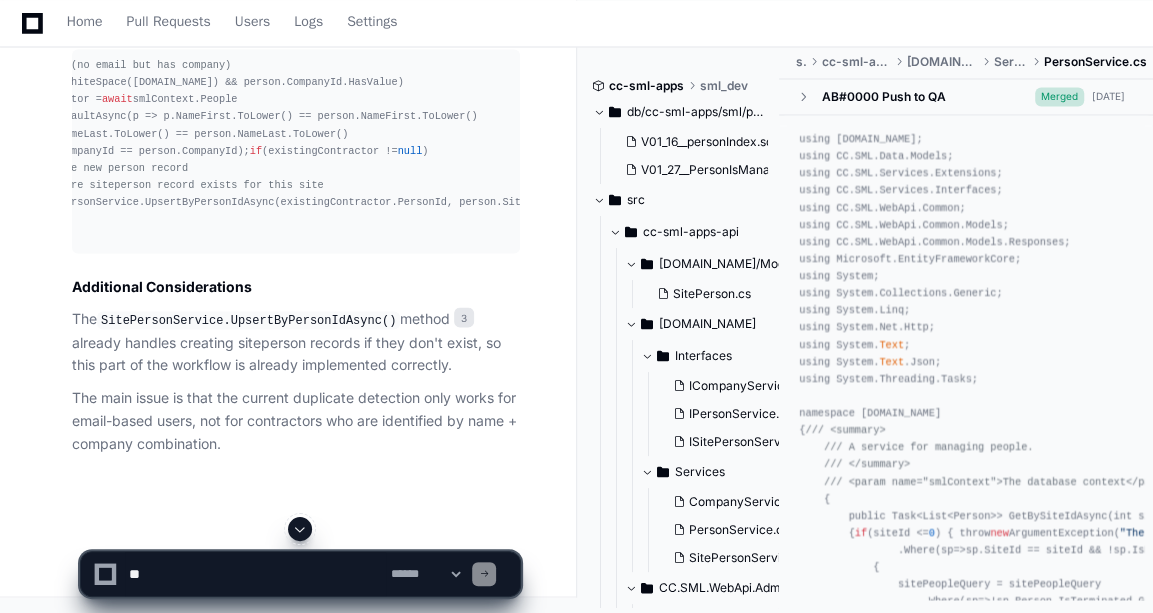 scroll, scrollTop: 0, scrollLeft: 0, axis: both 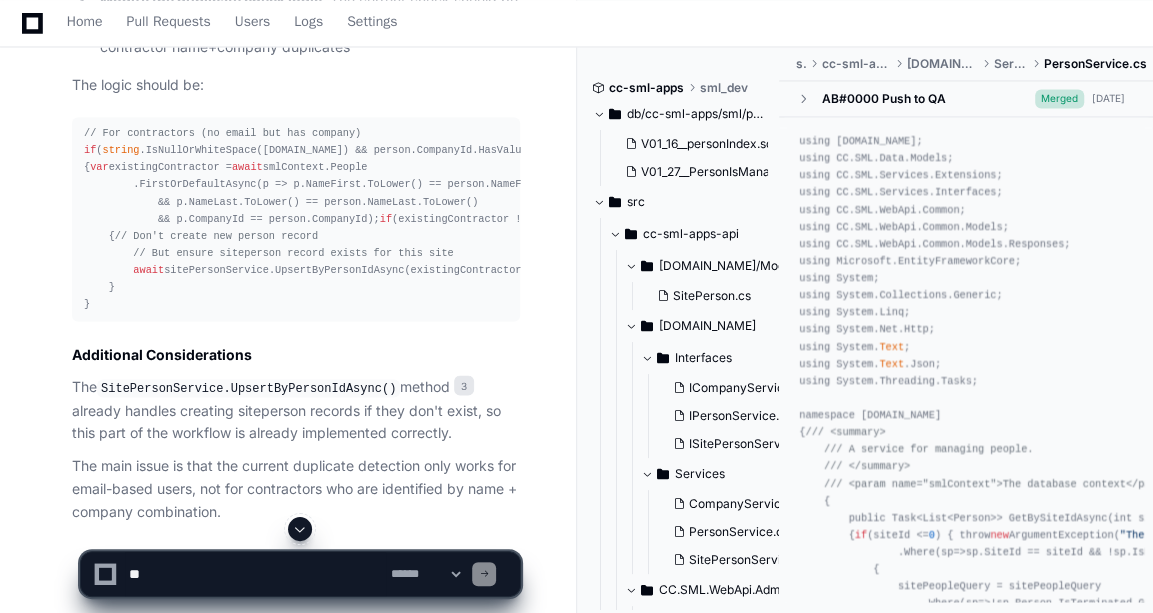 click on "// For contractors (no email but has company)
if  ( string .IsNullOrWhiteSpace([DOMAIN_NAME]) && person.CompanyId.HasValue)
{
var  existingContractor =  await  smlContext.People
.FirstOrDefaultAsync(p => p.NameFirst.ToLower() == person.NameFirst.ToLower()
&& p.NameLast.ToLower() == person.NameLast.ToLower()
&& p.CompanyId == person.CompanyId);
if  (existingContractor !=  null )
{
// Don't create new person record
// But ensure siteperson record exists for this site
await  sitePersonService.UpsertByPersonIdAsync(existingContractor.PersonId, person.SitePeople.ToList());
return  existingContractor;
}
}" 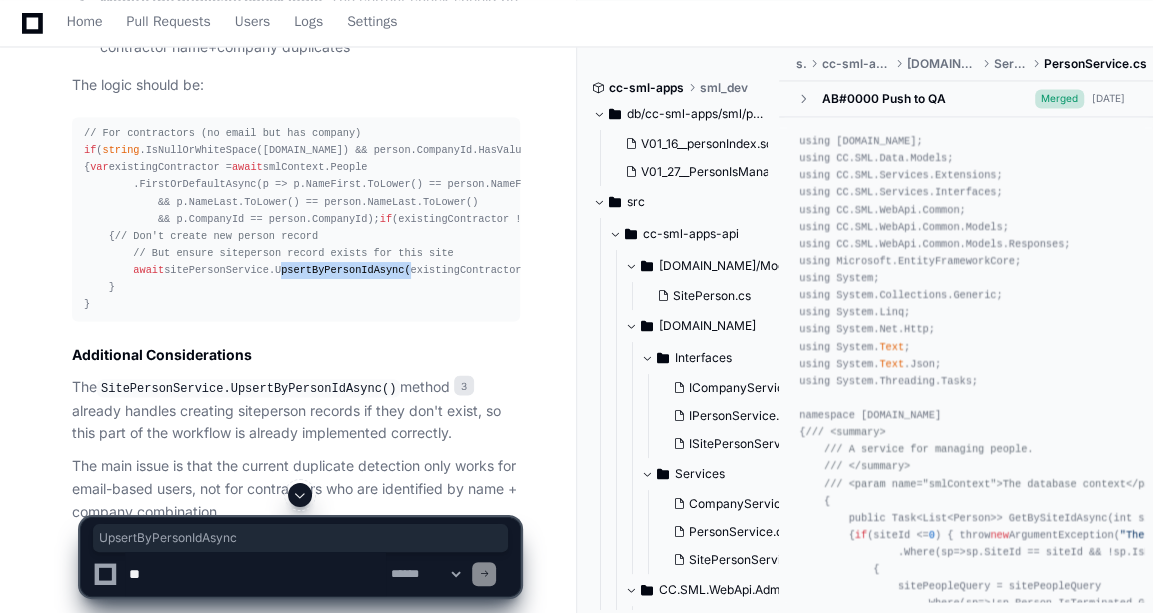 click on "// For contractors (no email but has company)
if  ( string .IsNullOrWhiteSpace([DOMAIN_NAME]) && person.CompanyId.HasValue)
{
var  existingContractor =  await  smlContext.People
.FirstOrDefaultAsync(p => p.NameFirst.ToLower() == person.NameFirst.ToLower()
&& p.NameLast.ToLower() == person.NameLast.ToLower()
&& p.CompanyId == person.CompanyId);
if  (existingContractor !=  null )
{
// Don't create new person record
// But ensure siteperson record exists for this site
await  sitePersonService.UpsertByPersonIdAsync(existingContractor.PersonId, person.SitePeople.ToList());
return  existingContractor;
}
}" 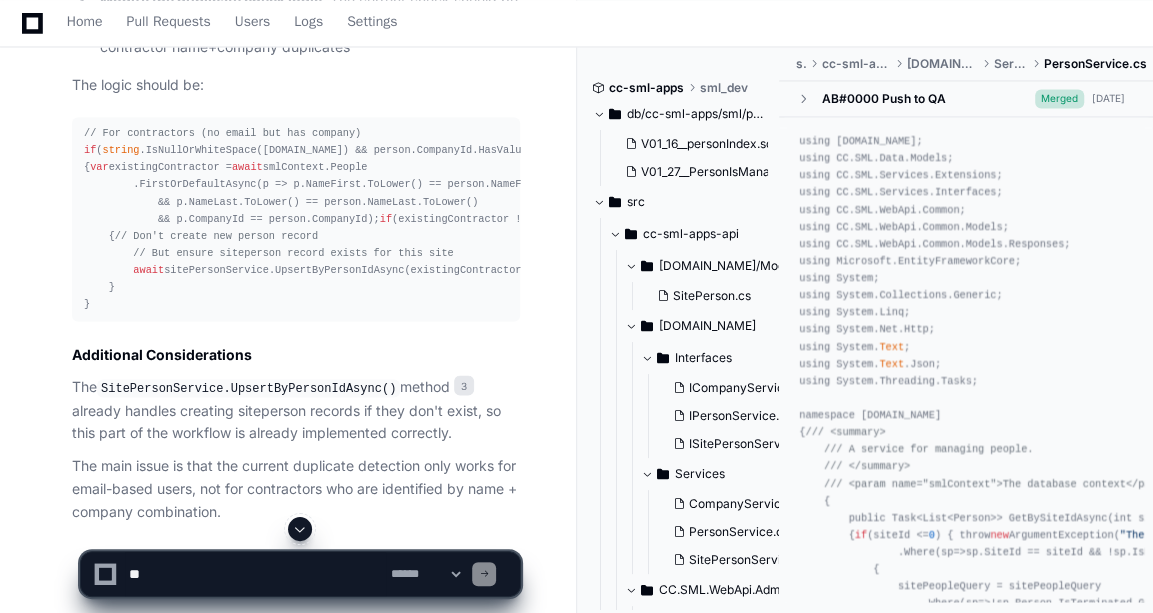 drag, startPoint x: 351, startPoint y: 412, endPoint x: 297, endPoint y: 352, distance: 80.72174 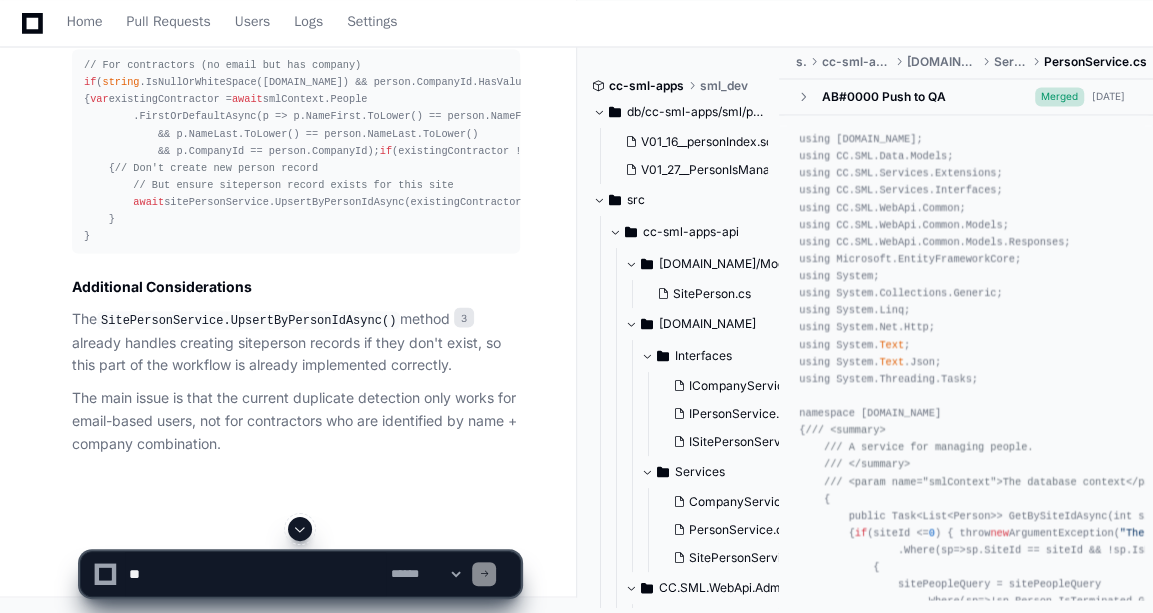 scroll, scrollTop: 2009, scrollLeft: 0, axis: vertical 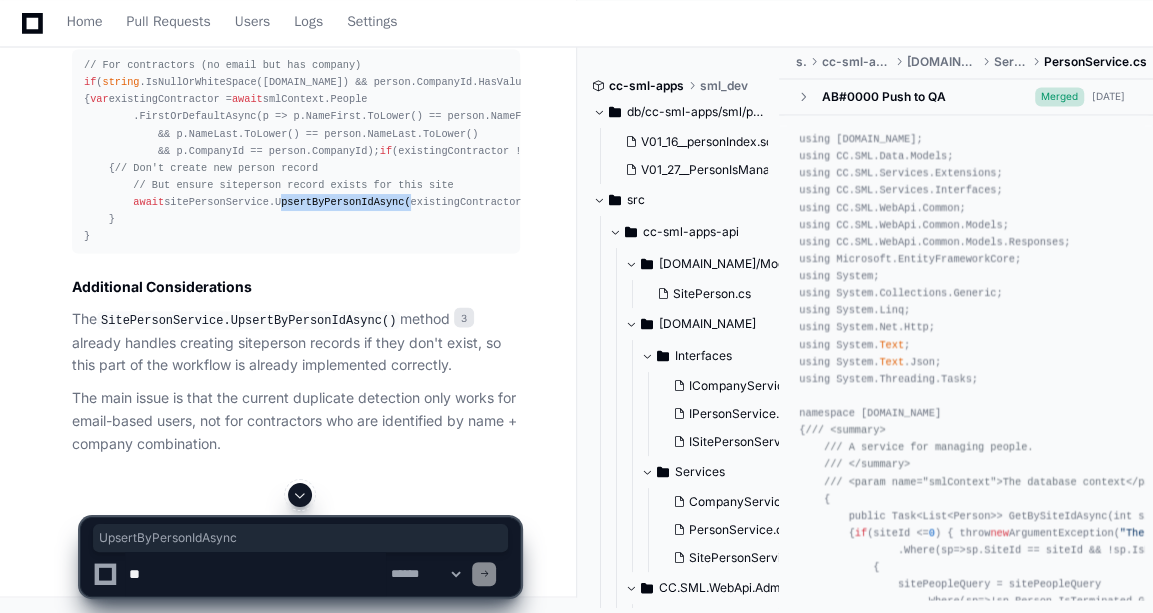 click on "// For contractors (no email but has company)
if  ( string .IsNullOrWhiteSpace([DOMAIN_NAME]) && person.CompanyId.HasValue)
{
var  existingContractor =  await  smlContext.People
.FirstOrDefaultAsync(p => p.NameFirst.ToLower() == person.NameFirst.ToLower()
&& p.NameLast.ToLower() == person.NameLast.ToLower()
&& p.CompanyId == person.CompanyId);
if  (existingContractor !=  null )
{
// Don't create new person record
// But ensure siteperson record exists for this site
await  sitePersonService.UpsertByPersonIdAsync(existingContractor.PersonId, person.SitePeople.ToList());
return  existingContractor;
}
}" 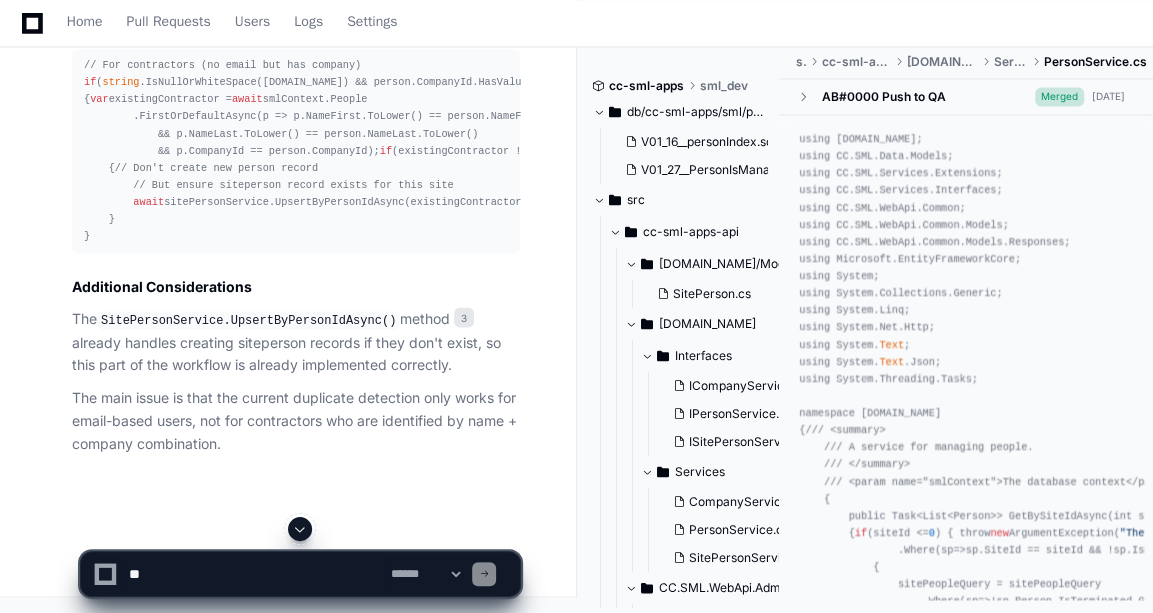 drag, startPoint x: 328, startPoint y: 315, endPoint x: 308, endPoint y: 369, distance: 57.58472 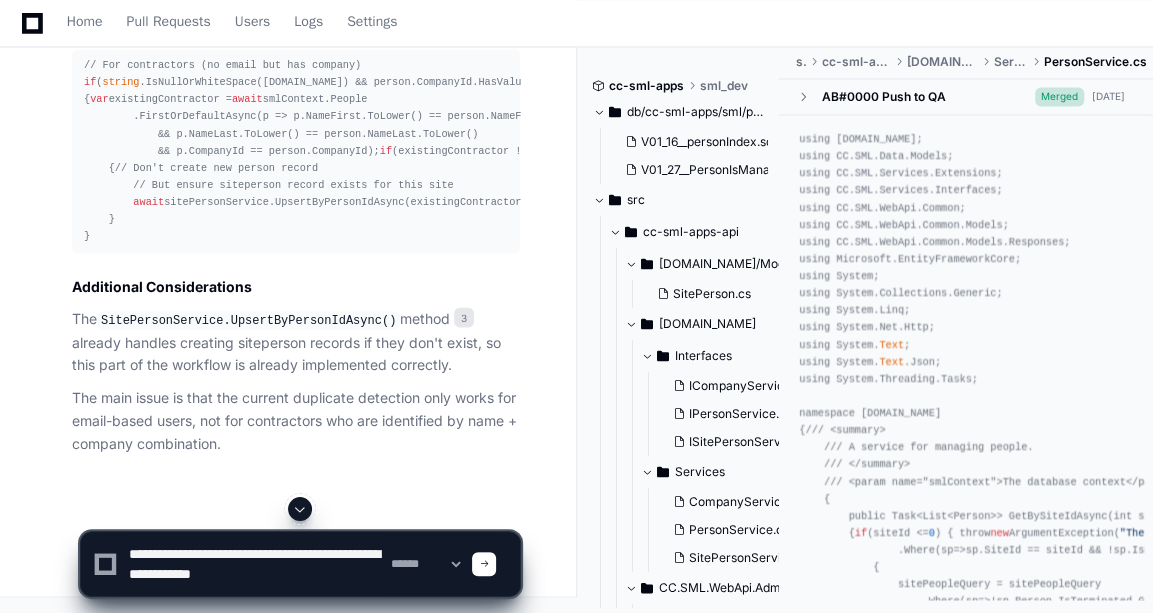 click 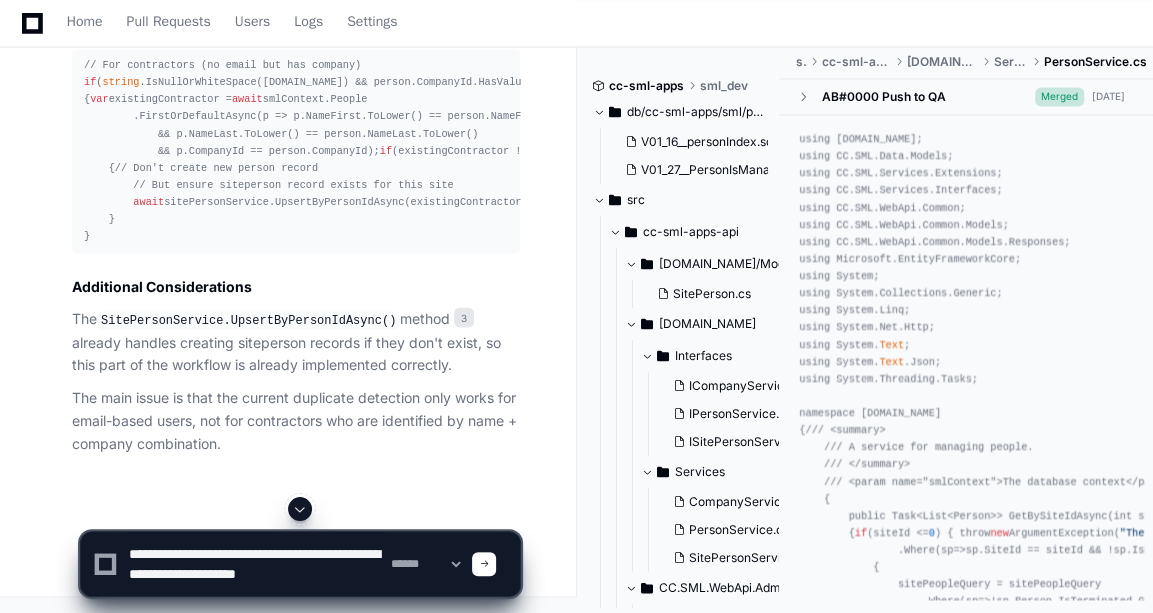 click 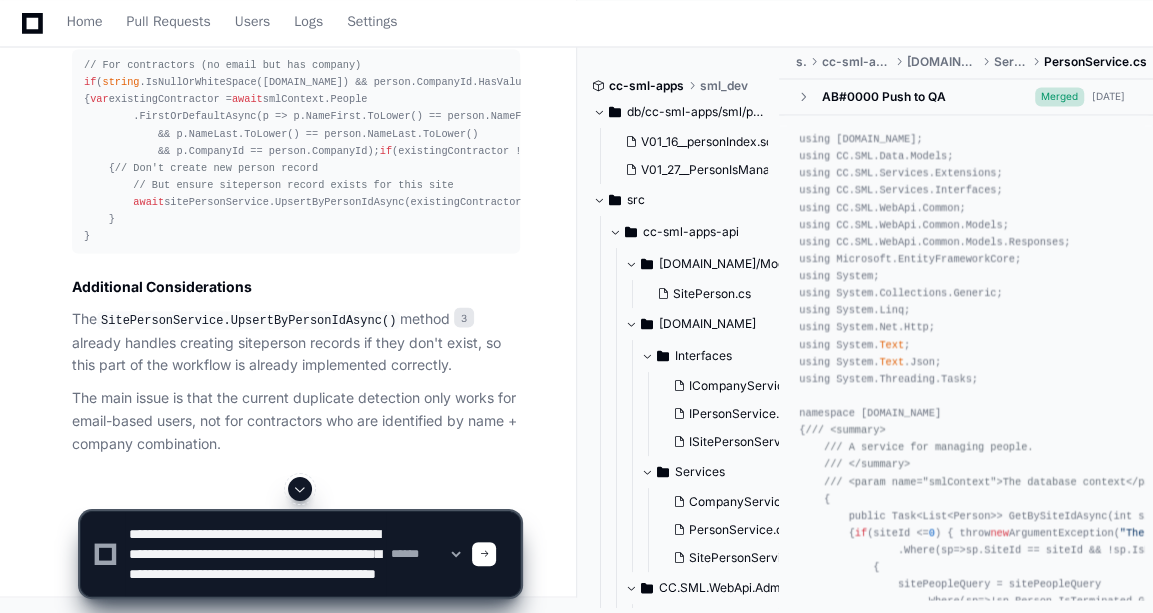 scroll, scrollTop: 26, scrollLeft: 0, axis: vertical 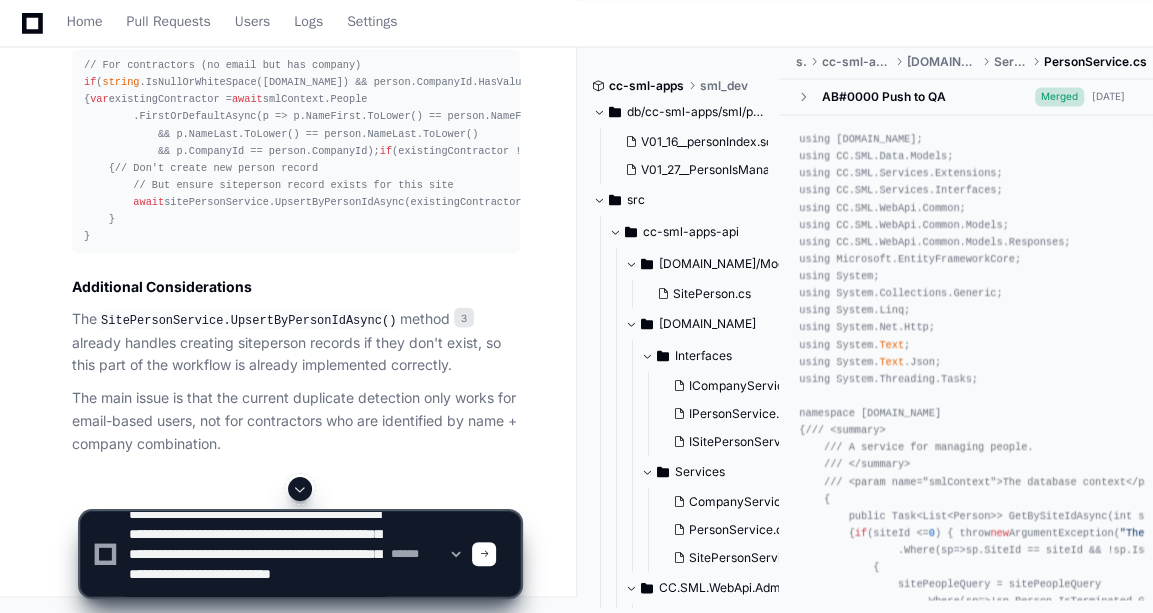 click 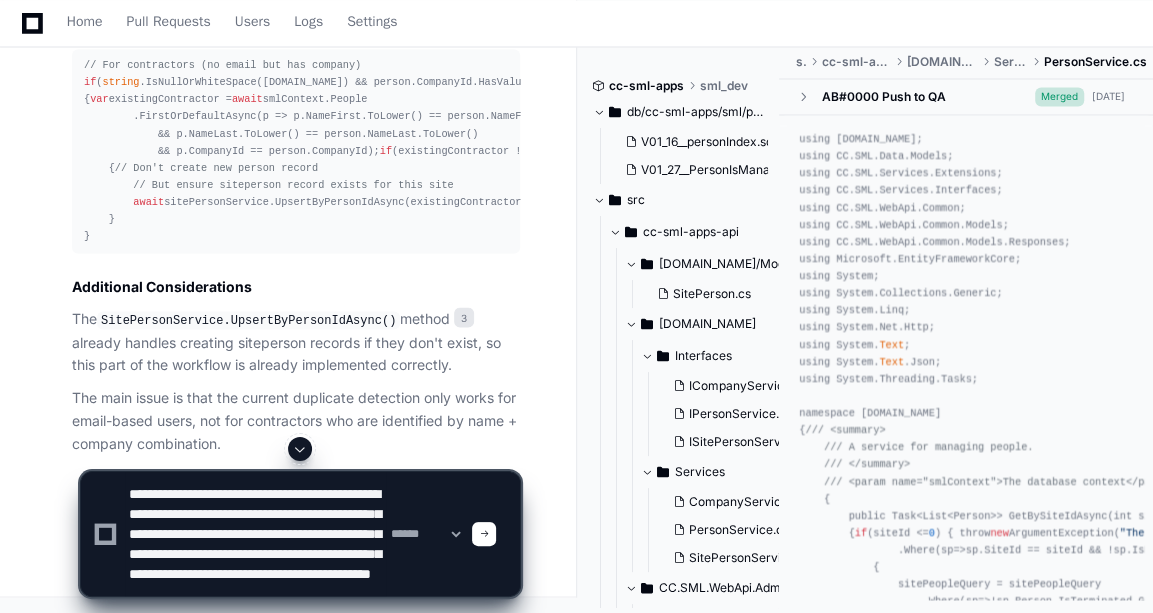 scroll, scrollTop: 39, scrollLeft: 0, axis: vertical 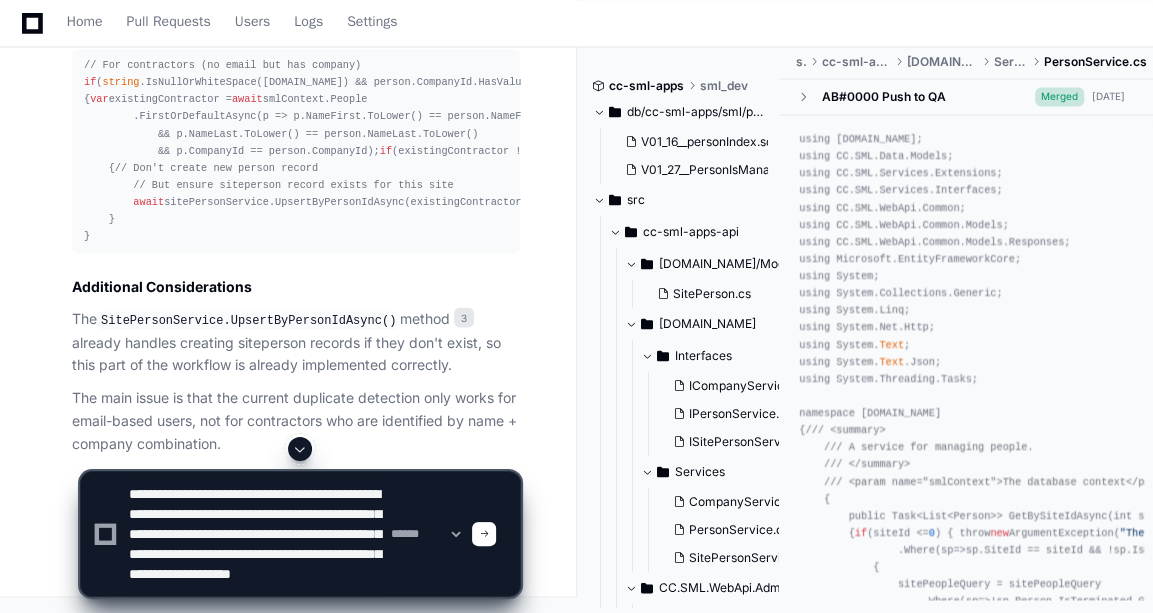 type on "**********" 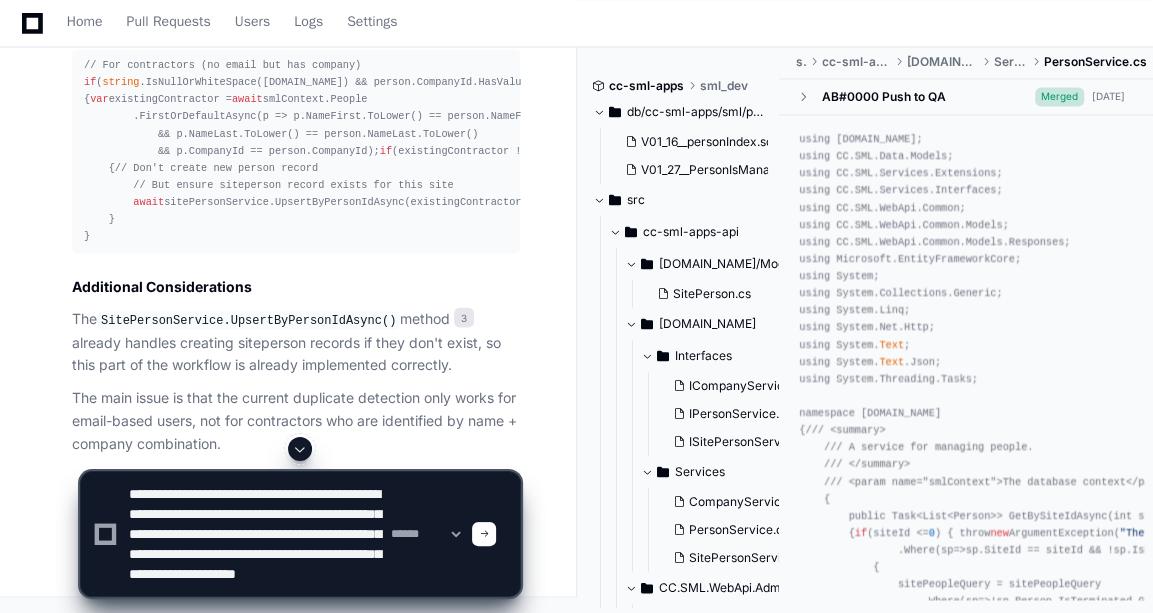 type 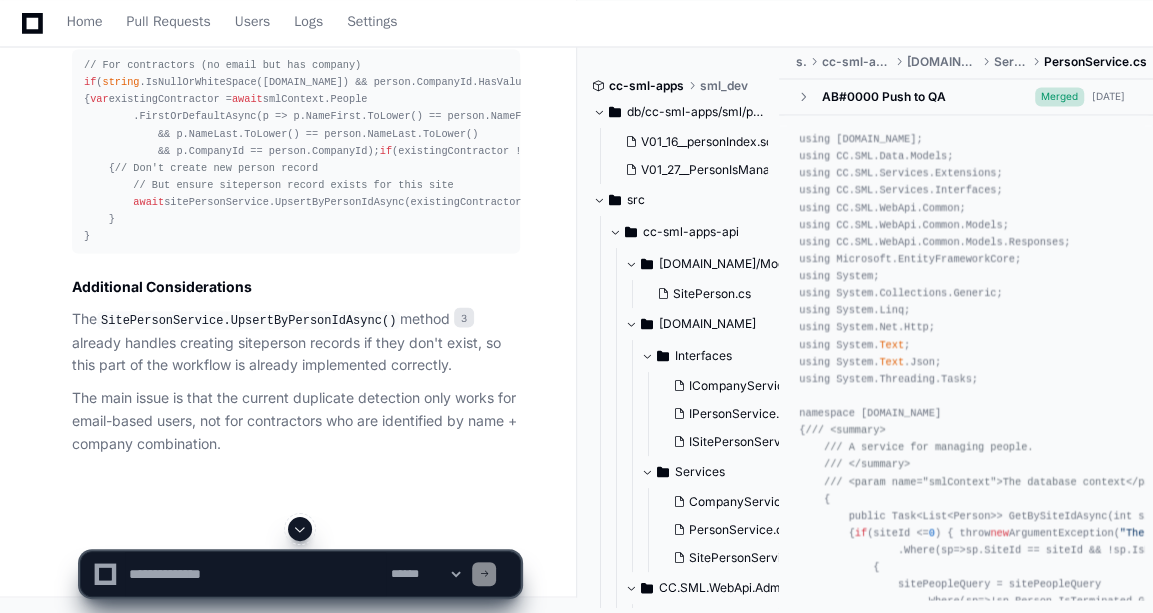 scroll, scrollTop: 0, scrollLeft: 0, axis: both 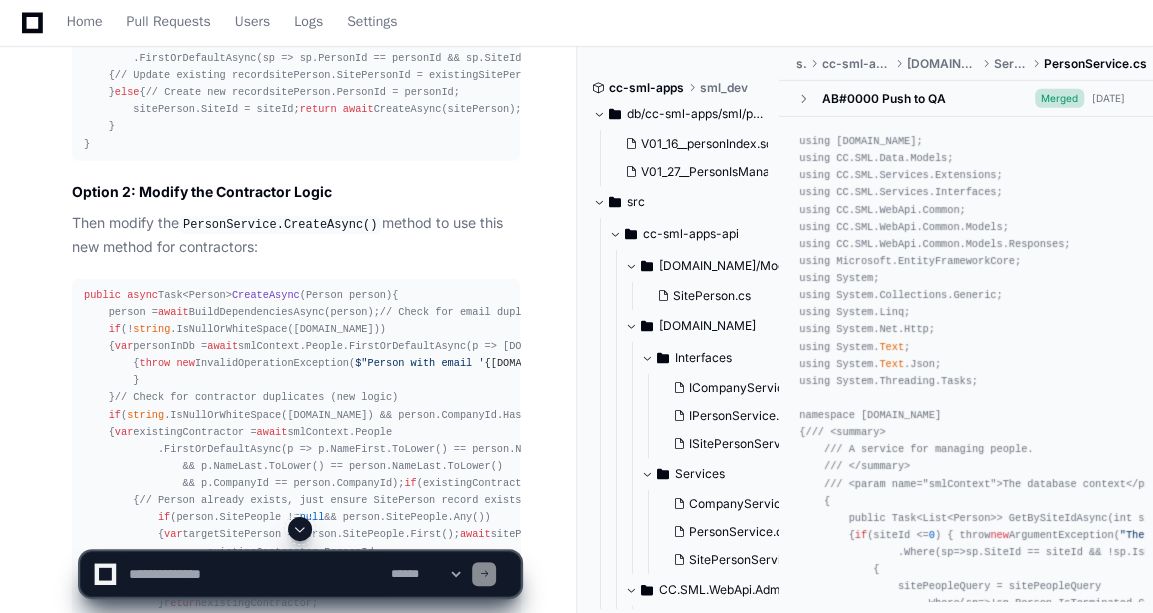 click on "// In ISitePersonService.cs
Task<SitePerson>  UpsertSitePersonForSiteAsync ( int  personId,  int  siteId, SitePerson sitePerson ) ;
// In SitePersonService.cs
public   async  Task<SitePerson>  UpsertSitePersonForSiteAsync ( int  personId,  int  siteId, SitePerson sitePerson )
{
var  existingSitePerson =  await  _smlContext.SitePeople
.FirstOrDefaultAsync(sp => sp.PersonId == personId && sp.SiteId == siteId);
if  (existingSitePerson !=  null )
{
// Update existing record
sitePerson.SitePersonId = existingSitePerson.SitePersonId;
return   await  UpdateAsync(sitePerson);
}
else
{
// Create new record
sitePerson.PersonId = personId;
sitePerson.SiteId = siteId;
return   await  CreateAsync(sitePerson);
}
}" 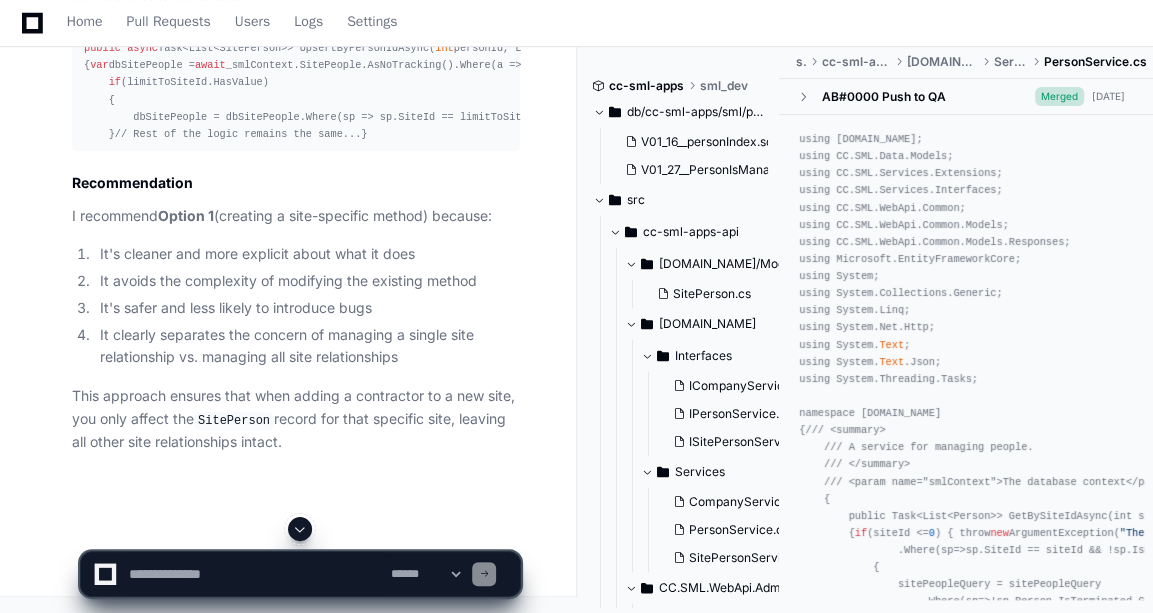 scroll, scrollTop: 5113, scrollLeft: 0, axis: vertical 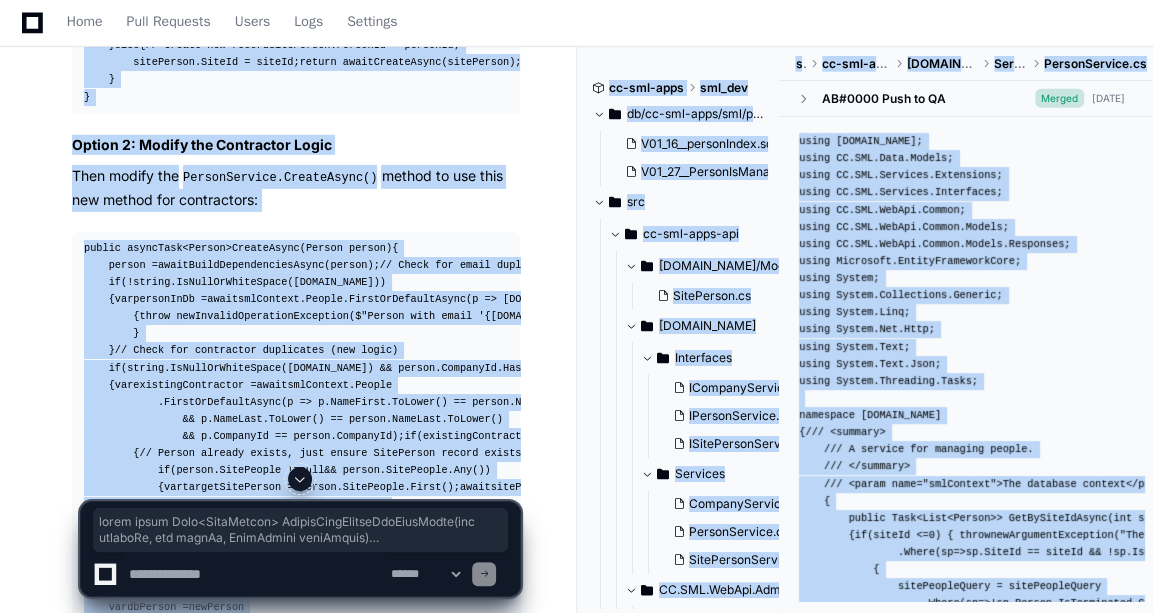 drag, startPoint x: 87, startPoint y: 185, endPoint x: 91, endPoint y: 473, distance: 288.02777 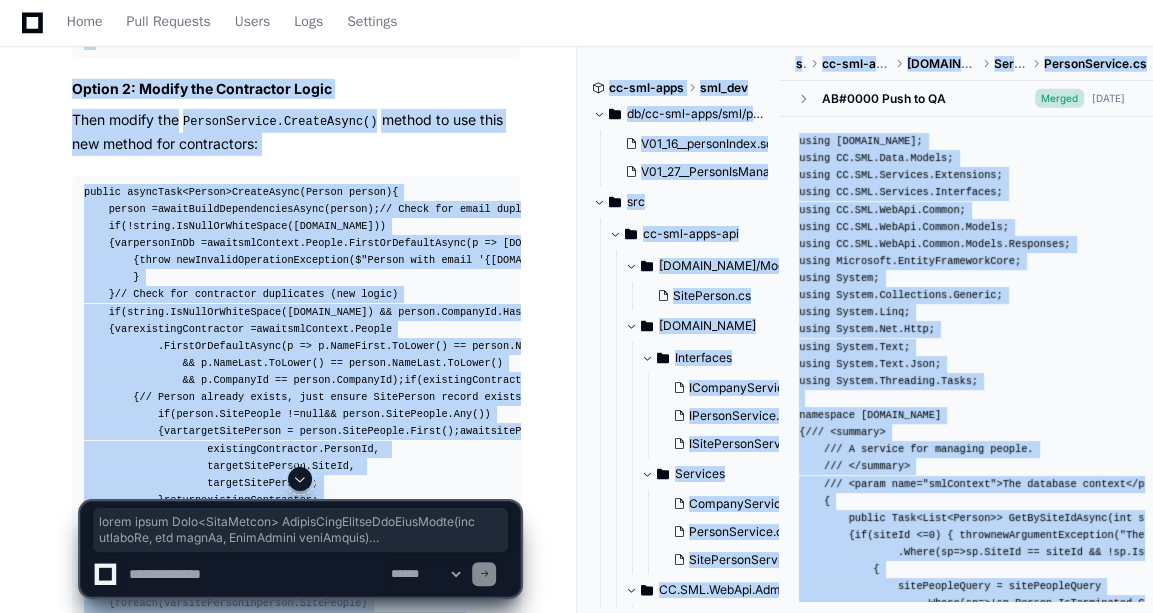 click on "Thinking SitePersonService.cs 3 You're absolutely right! This is a critical issue with the current  SitePersonService.UpsertByPersonIdAsync()  method. Let me explain the problem and provide a solution.
The Problem
The current  UpsertByPersonIdAsync()  method 3  (lines 15-41) has this problematic logic:
foreach  ( var  dbSitePerson  in  dbSitePeople.Where(a => !sitePeople.Any(aa => aa.SiteId == a.SiteId)))
{
await  DeleteAsync(dbSitePerson.SitePersonId);
}
This deletes (sets  IsDeleted = true ) any existing  SitePerson  record that isn't included in the incoming  sitePeople  list. So if the mobile app only sends the new site relationship, it would incorrectly delete all other site relationships for that person.
Solution
You need to create a more targeted method that only manages the  SitePerson  record for the specific site being worked with. Here's the recommended approach:
Option 1: Create a Site-Specific Upsert Method
Add a new method to  ISitePersonService  and  SitePersonService :" 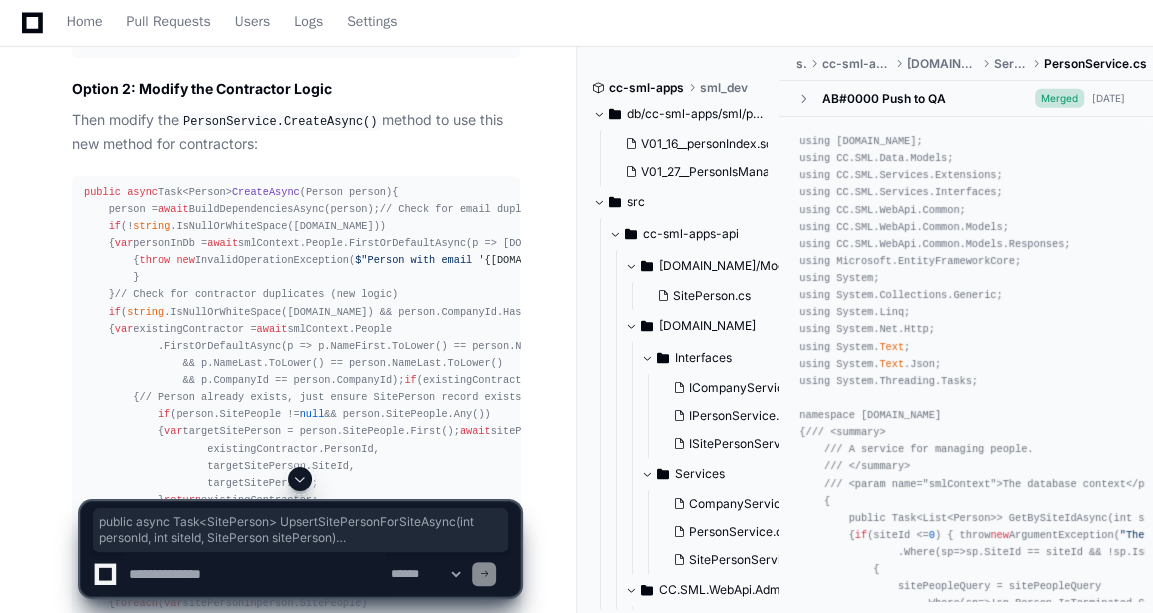 drag, startPoint x: 100, startPoint y: 434, endPoint x: 76, endPoint y: 129, distance: 305.9428 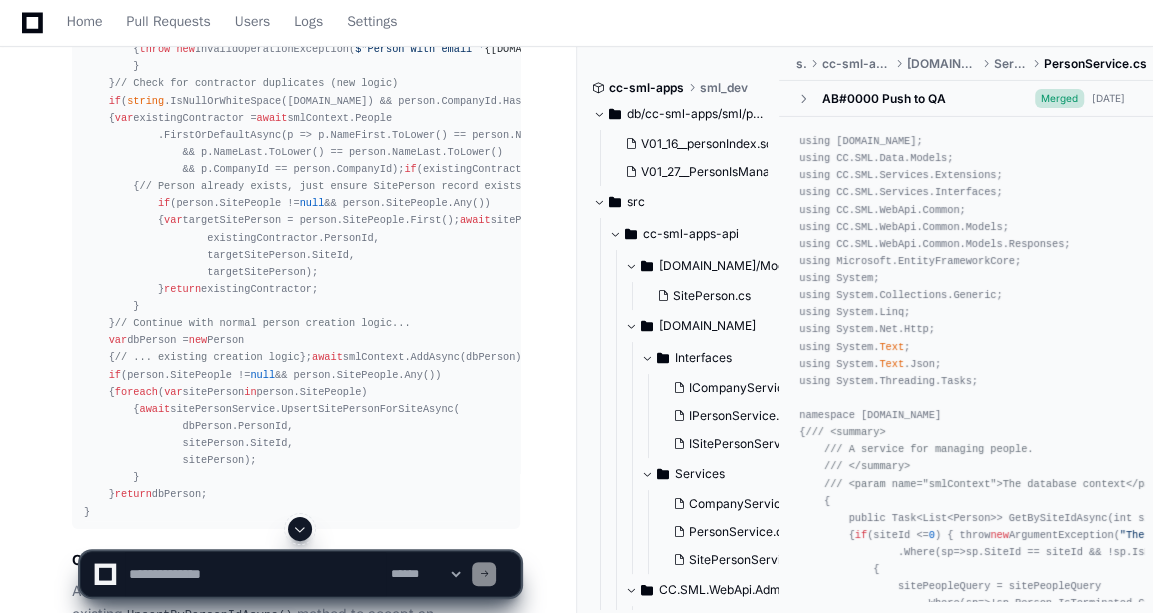 click on "Then modify the  PersonService.CreateAsync()  method to use this new method for contractors:" 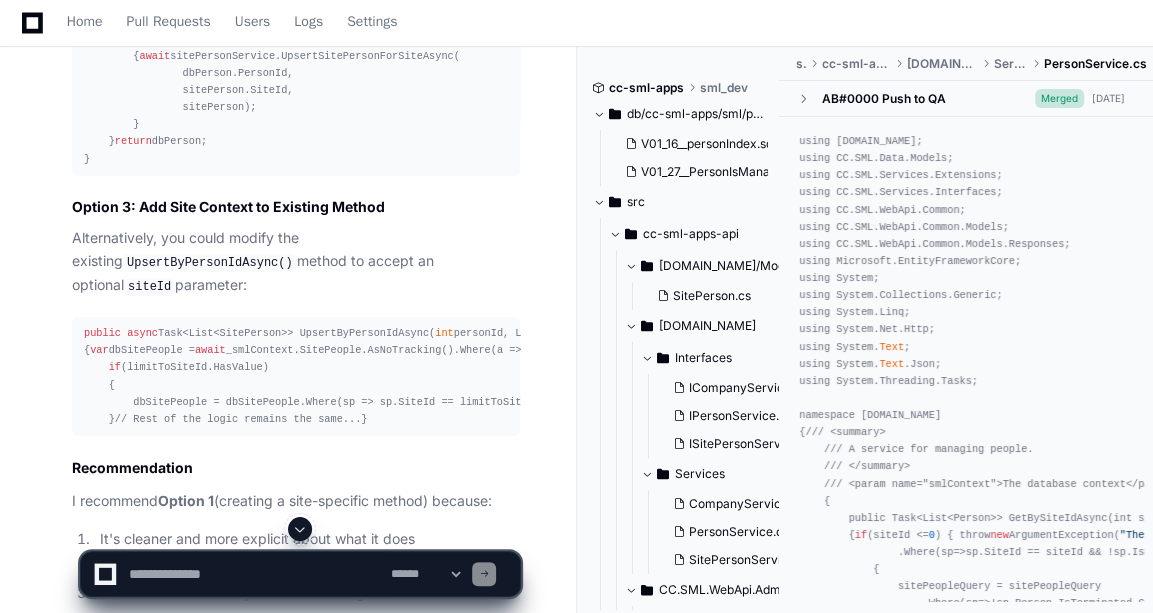 scroll, scrollTop: 4044, scrollLeft: 0, axis: vertical 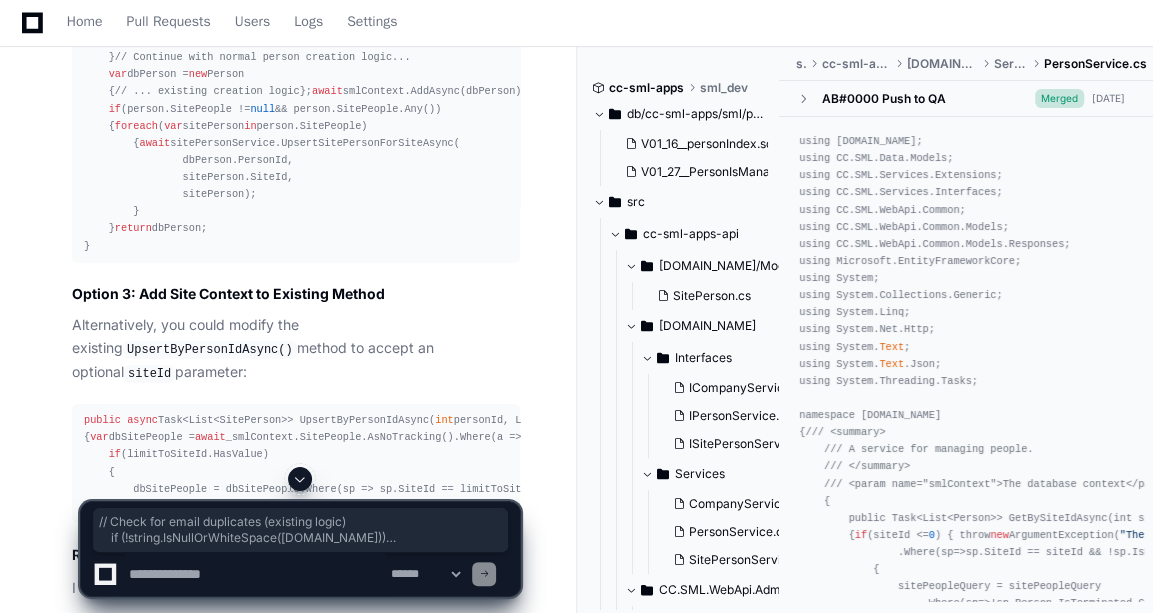 drag, startPoint x: 105, startPoint y: 180, endPoint x: 164, endPoint y: 289, distance: 123.943535 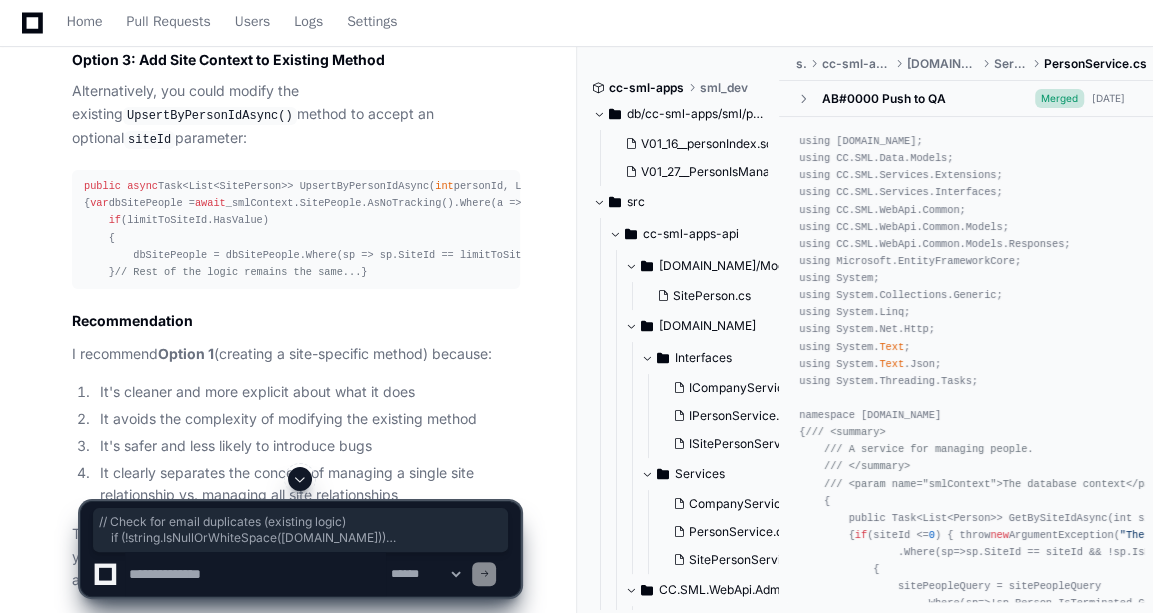 scroll, scrollTop: 4344, scrollLeft: 0, axis: vertical 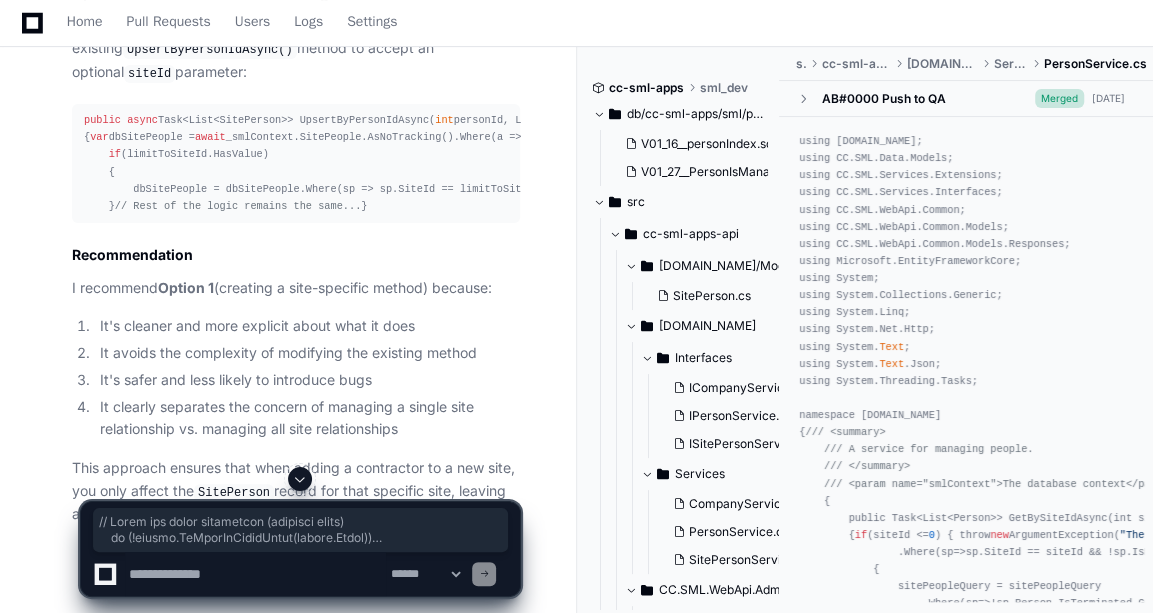 copy on "// Check for email duplicates (existing logic)
if  (! string .IsNullOrWhiteSpace([DOMAIN_NAME]))
{
var  personInDb =  await  smlContext.People.FirstOrDefaultAsync(p => [DOMAIN_NAME] == [DOMAIN_NAME]);
if  (personInDb !=  null )
{
throw   new  InvalidOperationException( $"Person with email ' {[DOMAIN_NAME]} ' already exists." );
}
}
// Check for contractor duplicates (new logic)
if  ( string .IsNullOrWhiteSpace([DOMAIN_NAME]) && person.CompanyId.HasValue)
{
var  existingContractor =  await  smlContext.People
.FirstOrDefaultAsync(p => p.NameFirst.ToLower() == person.NameFirst.ToLower()
&& p.NameLast.ToLower() == person.NameLast.ToLower()
&& p.CompanyId == person.CompanyId);
if  (existingContractor !=  null )
{
// Person already exists, just ensure SitePerson record exists for the target site
if  (person.SitePeople !=  null  && person.SitePeople.Any..." 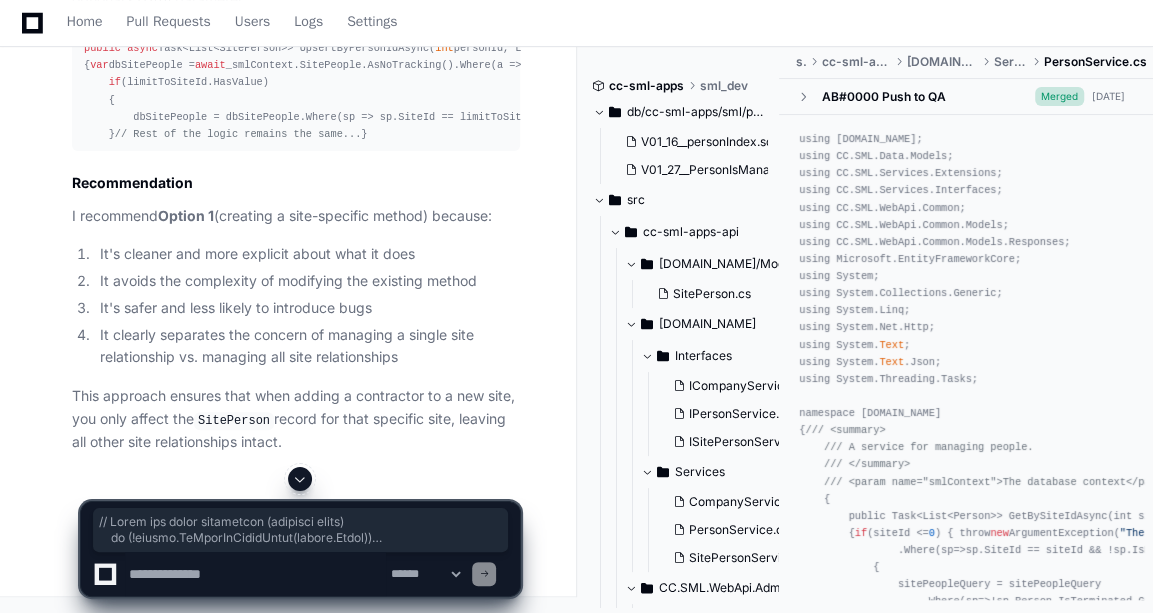 scroll, scrollTop: 5288, scrollLeft: 0, axis: vertical 